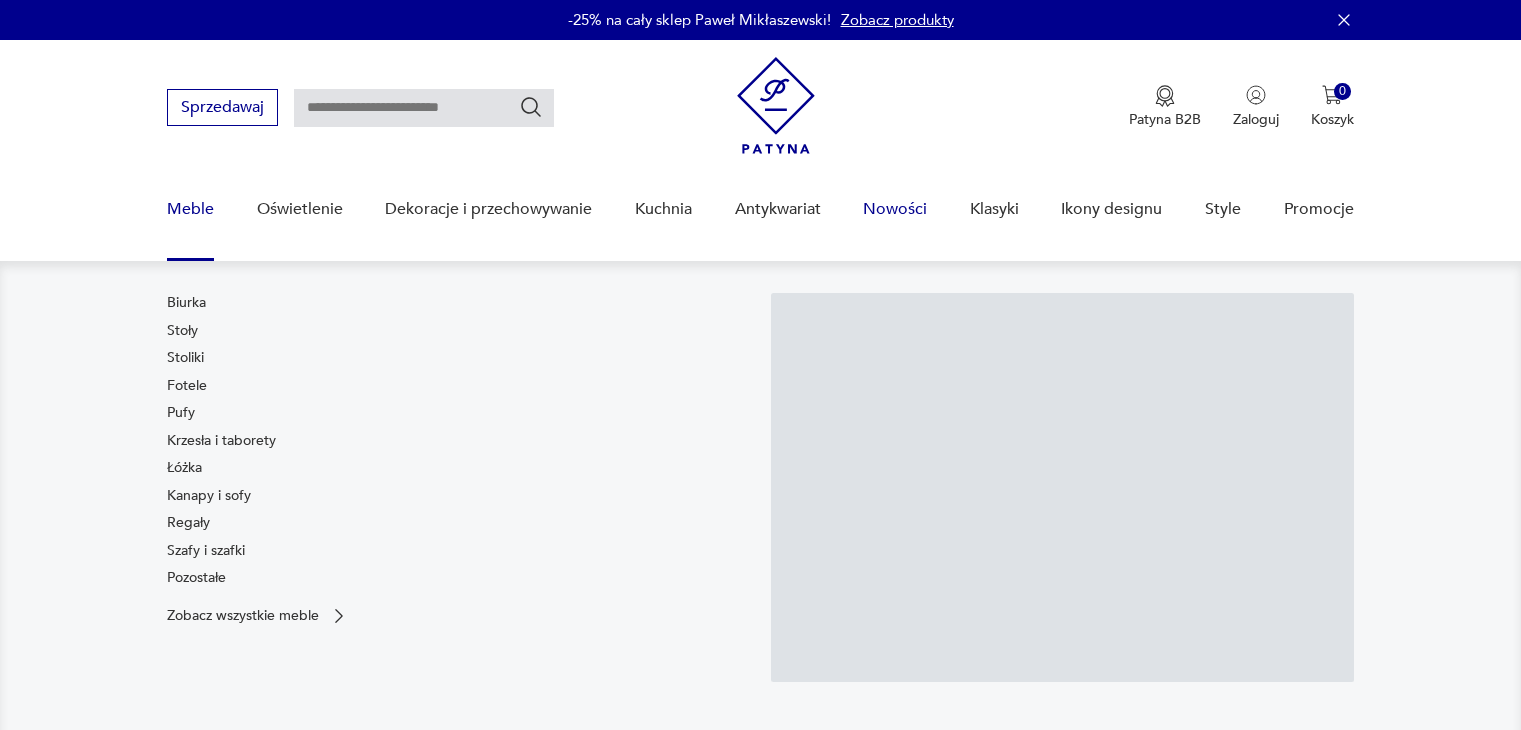 scroll, scrollTop: 0, scrollLeft: 0, axis: both 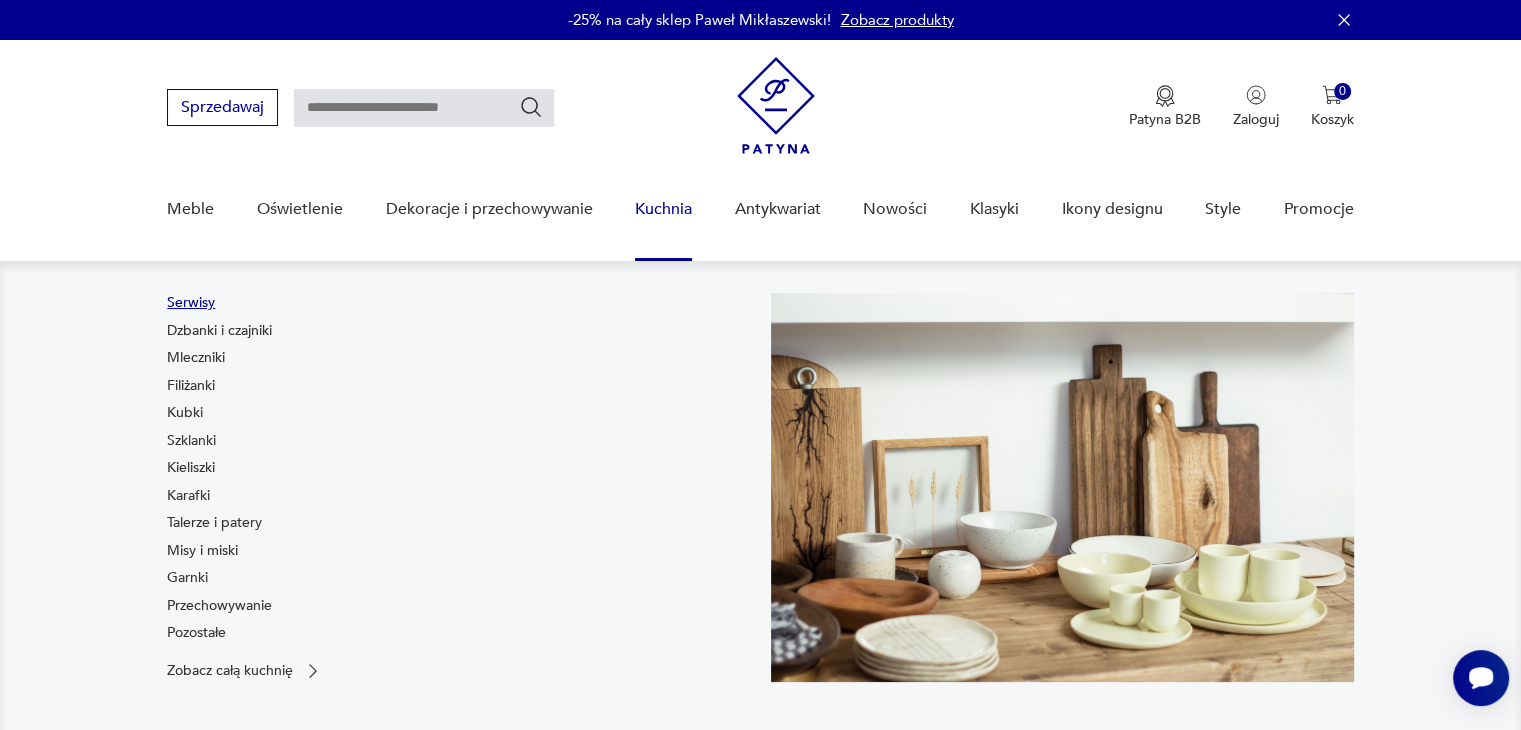 click on "Serwisy" at bounding box center (191, 303) 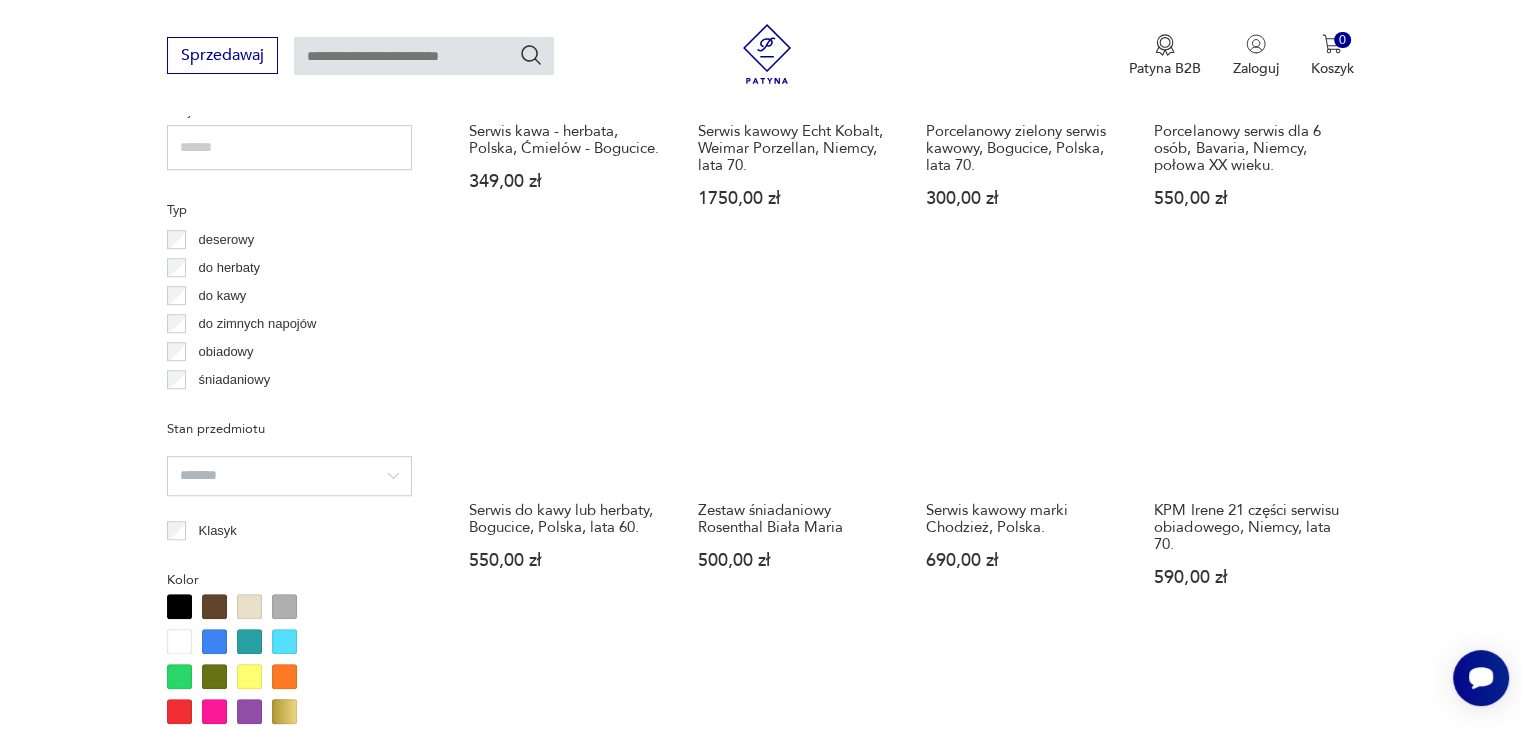 scroll, scrollTop: 1429, scrollLeft: 0, axis: vertical 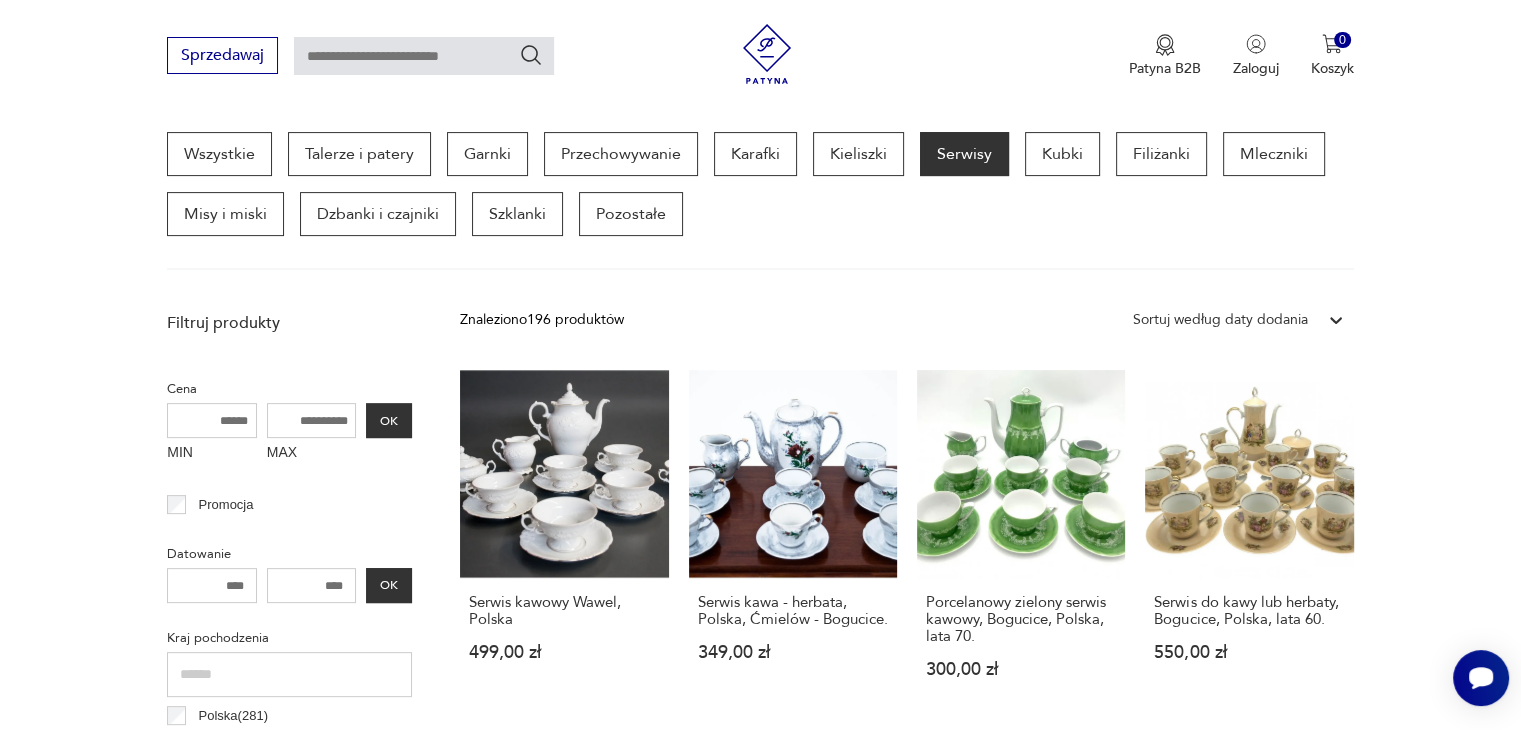 click on "Sortuj według daty dodania" at bounding box center (1220, 320) 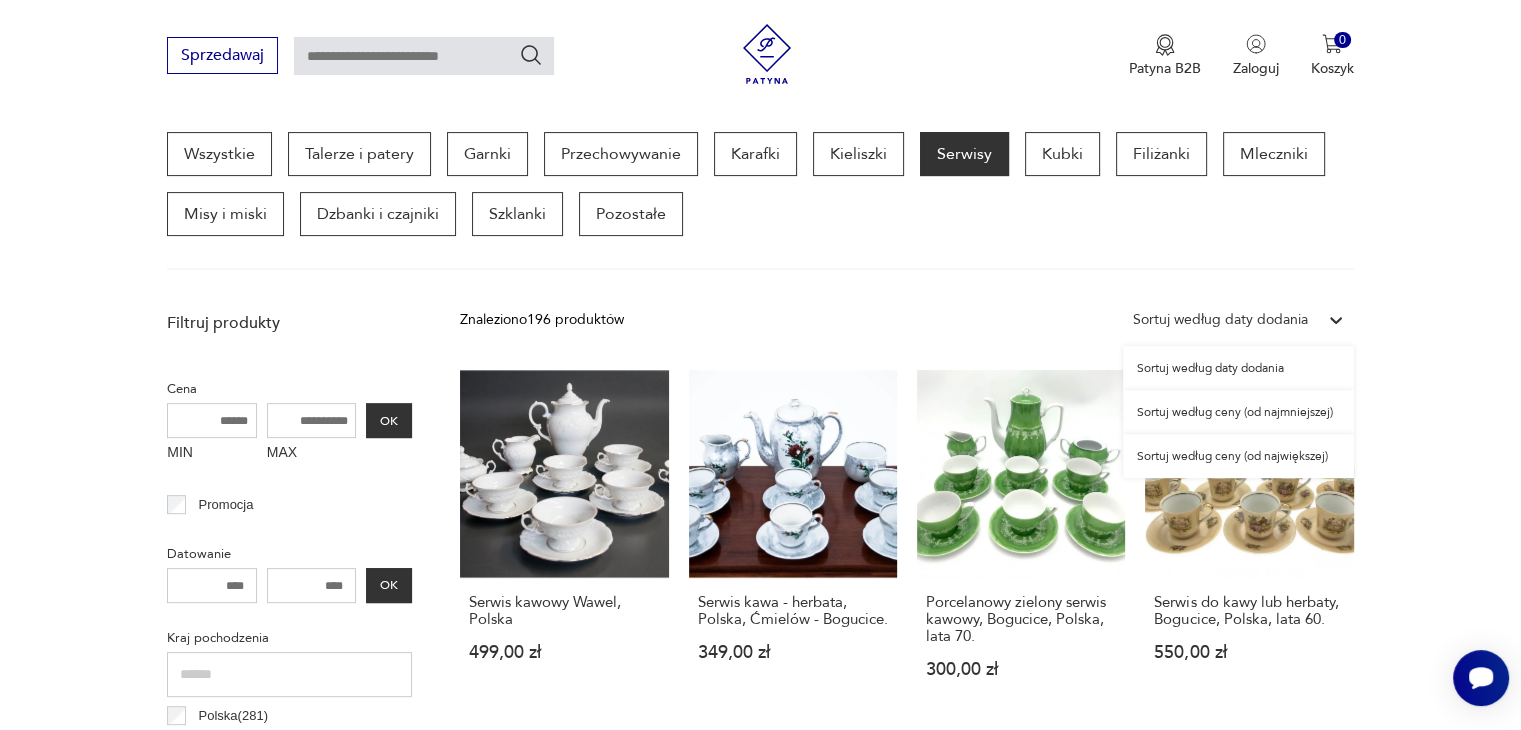 click on "Sortuj według ceny (od najmniejszej)" at bounding box center (1238, 412) 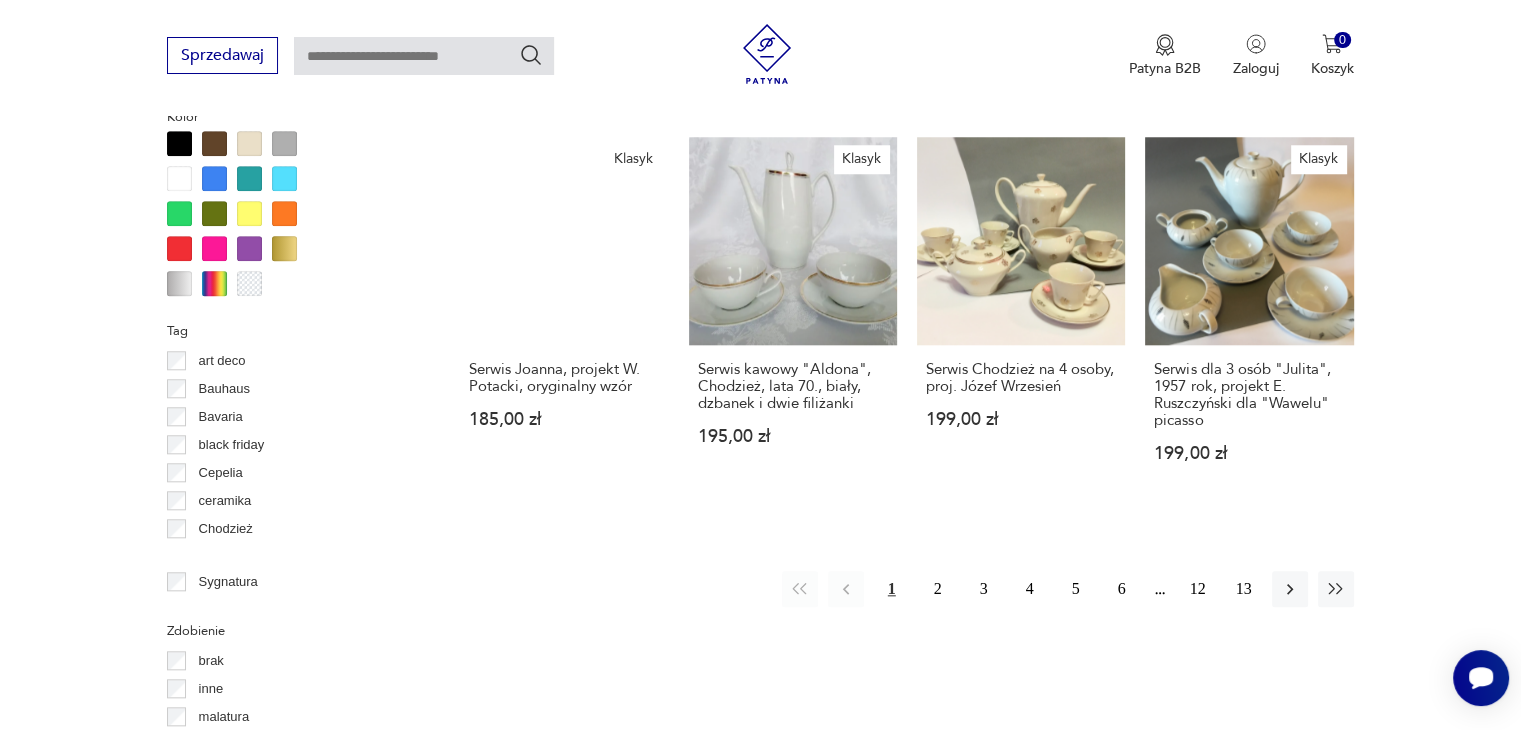scroll, scrollTop: 1930, scrollLeft: 0, axis: vertical 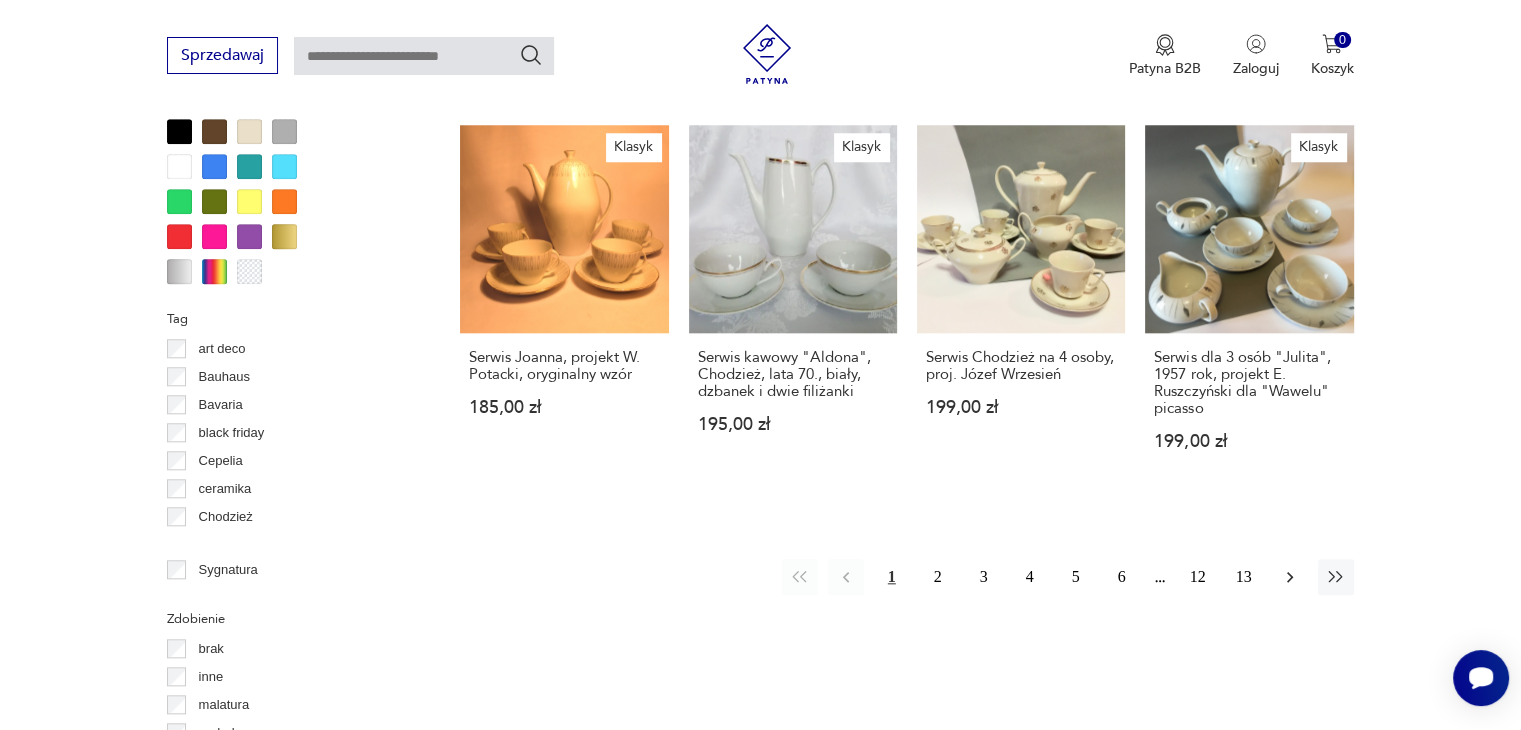 click 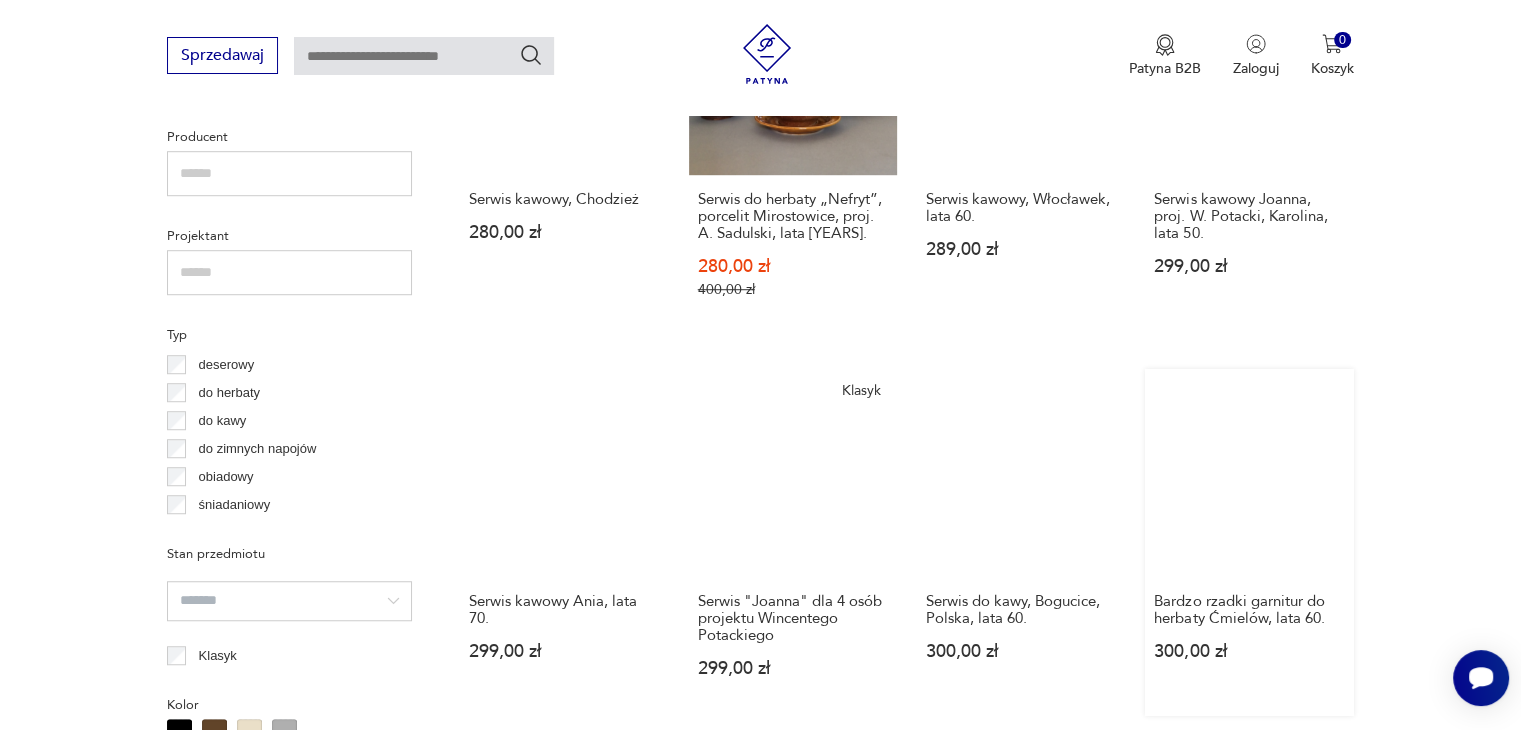 scroll, scrollTop: 1130, scrollLeft: 0, axis: vertical 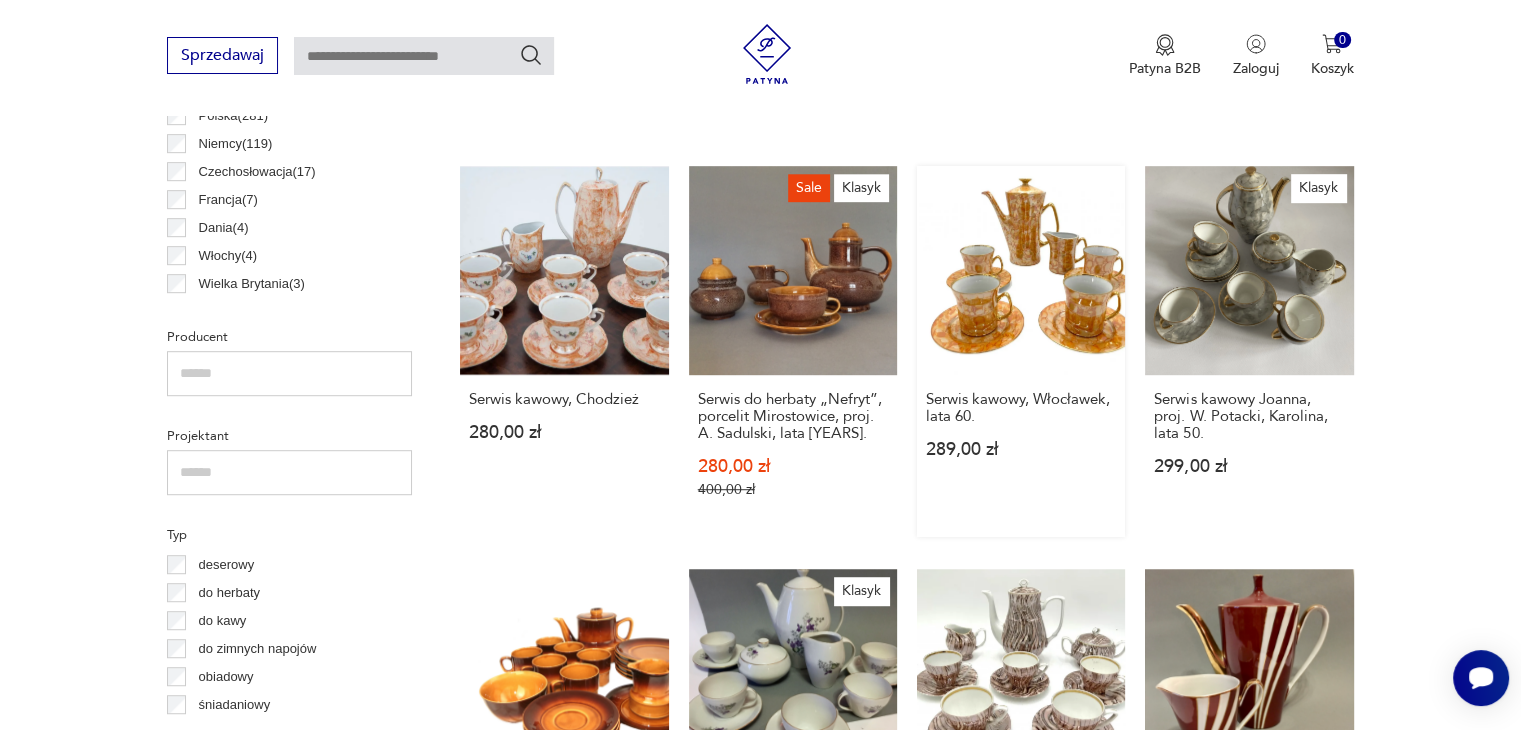 click on "Serwis kawowy, Włocławek, lata [YEARS]. [PRICE]" at bounding box center [1021, 351] 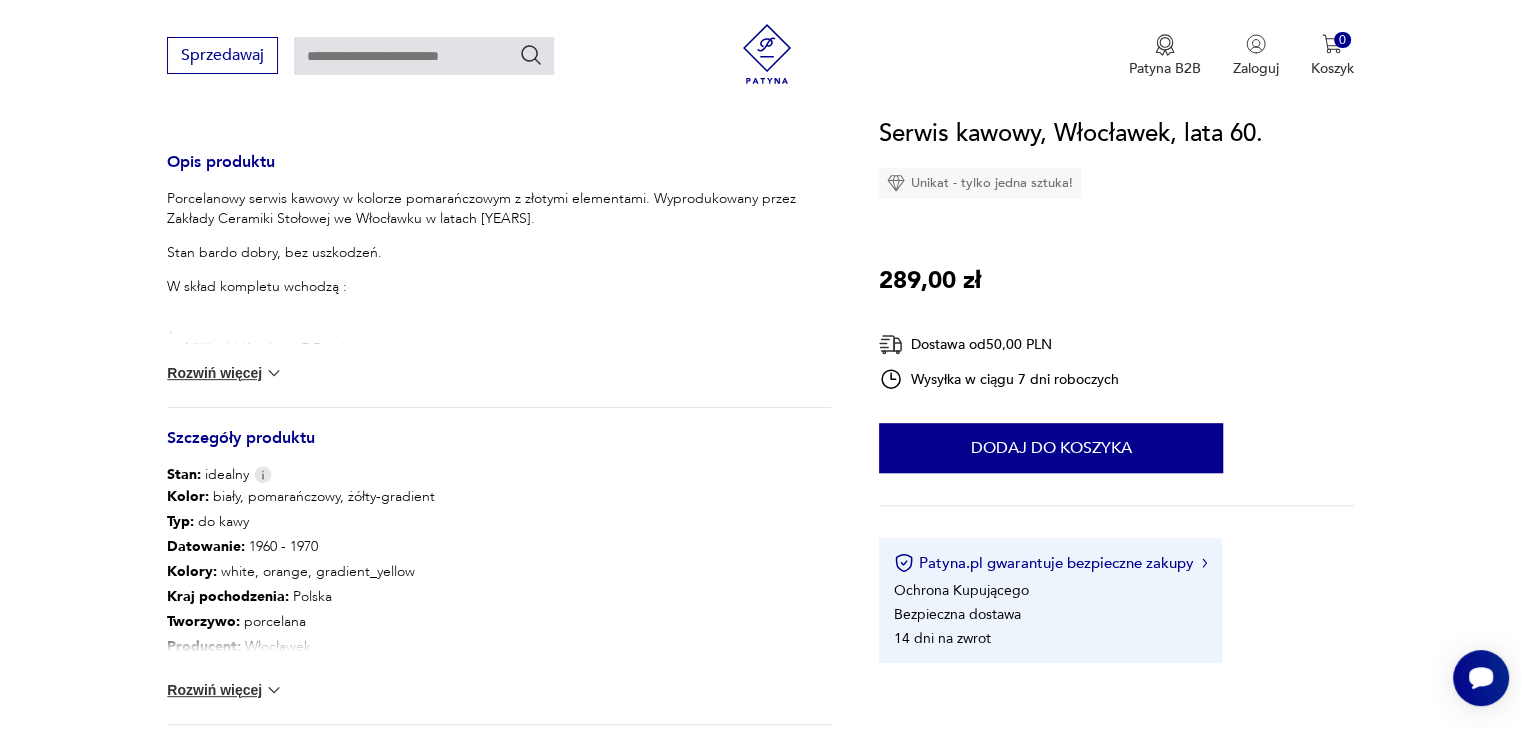 scroll, scrollTop: 800, scrollLeft: 0, axis: vertical 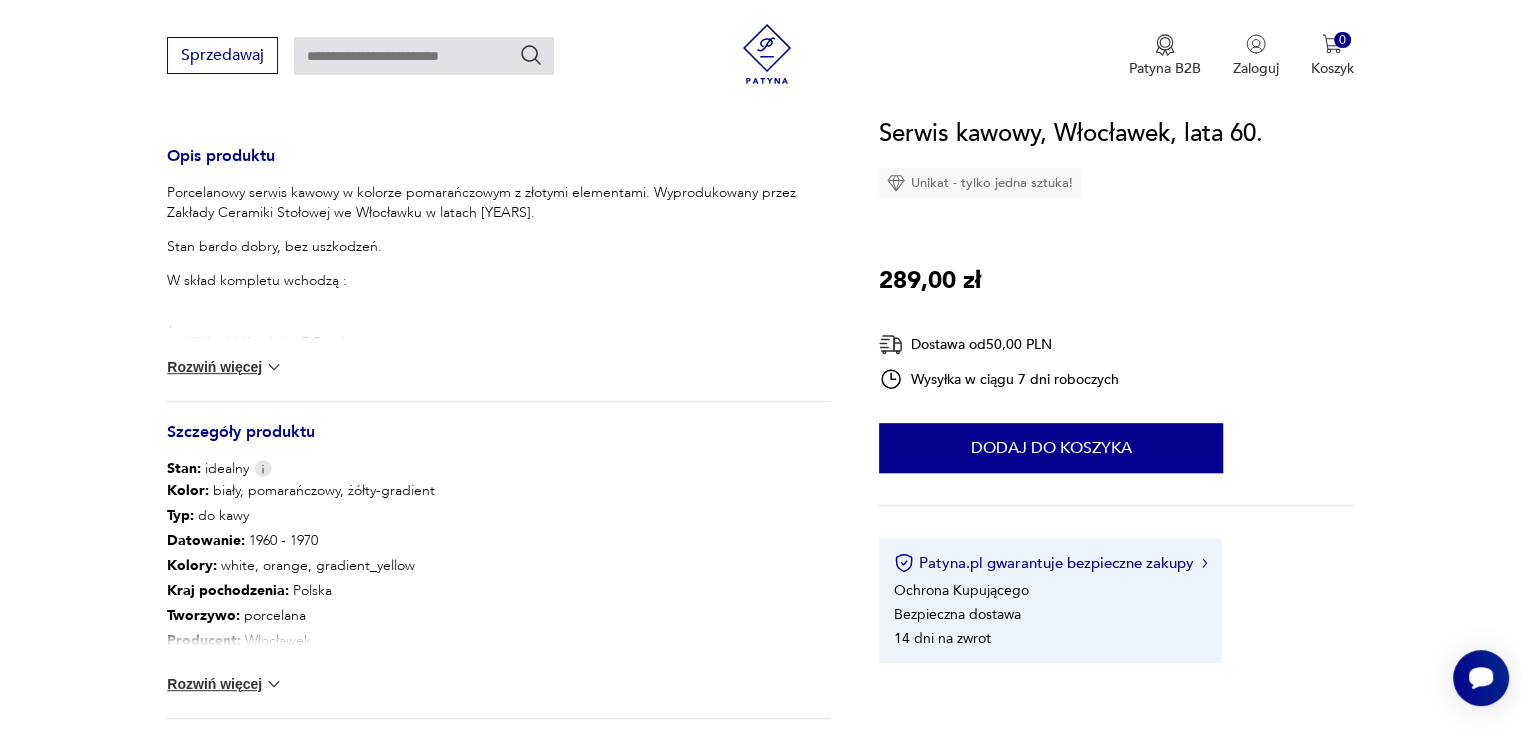 click at bounding box center [274, 367] 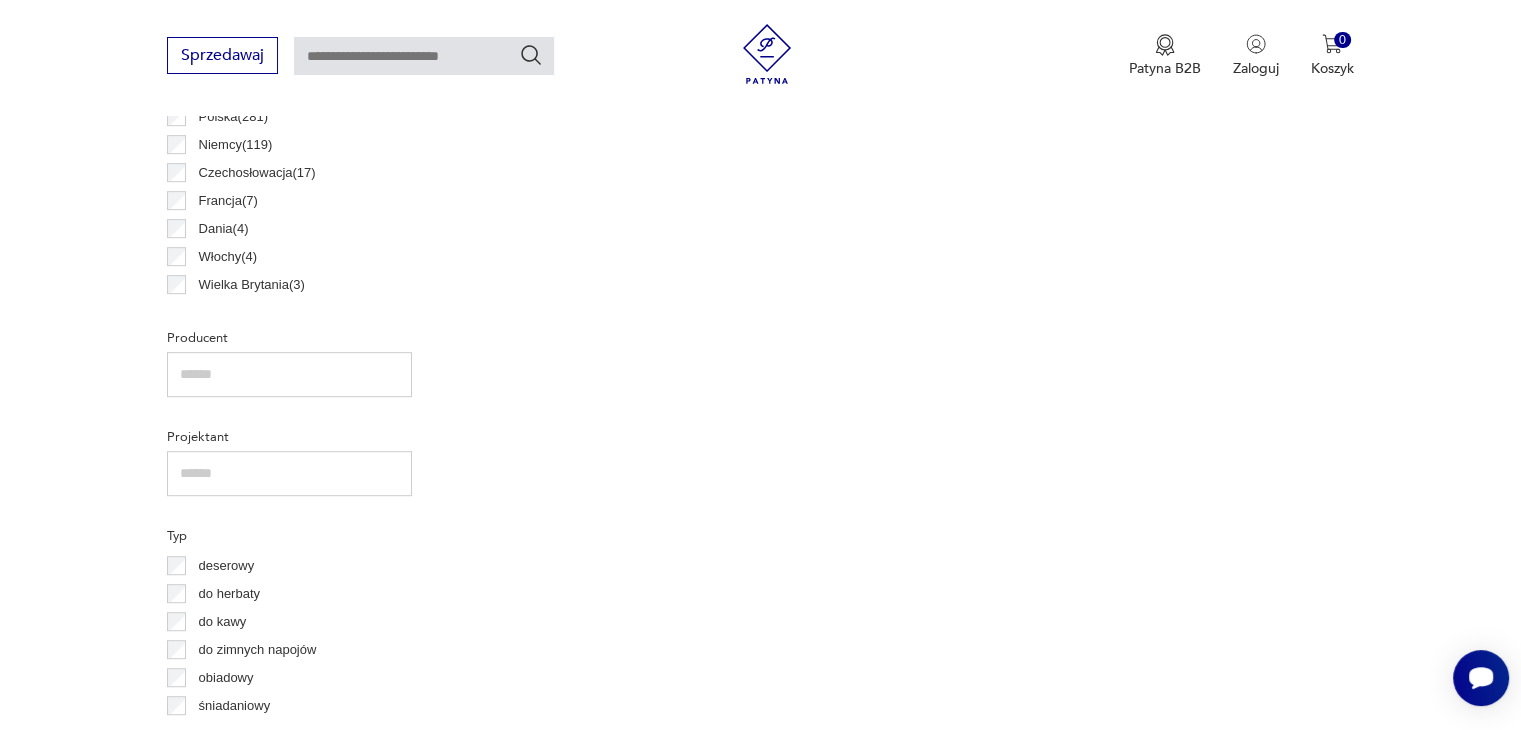 scroll, scrollTop: 1128, scrollLeft: 0, axis: vertical 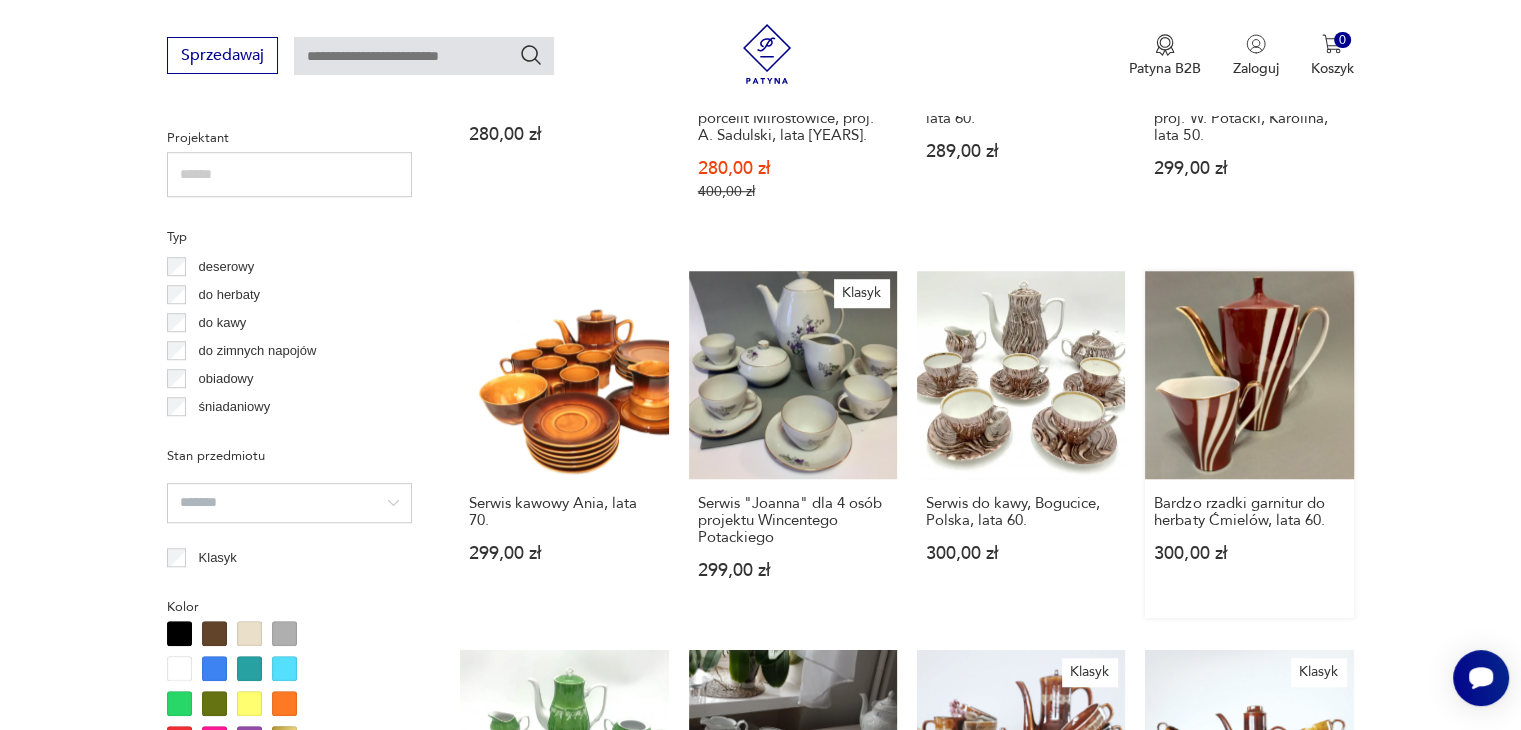 click on "Bardzo rzadki garnitur do herbaty Ćmielów, lata [YEARS]. [PRICE]" at bounding box center [1249, 444] 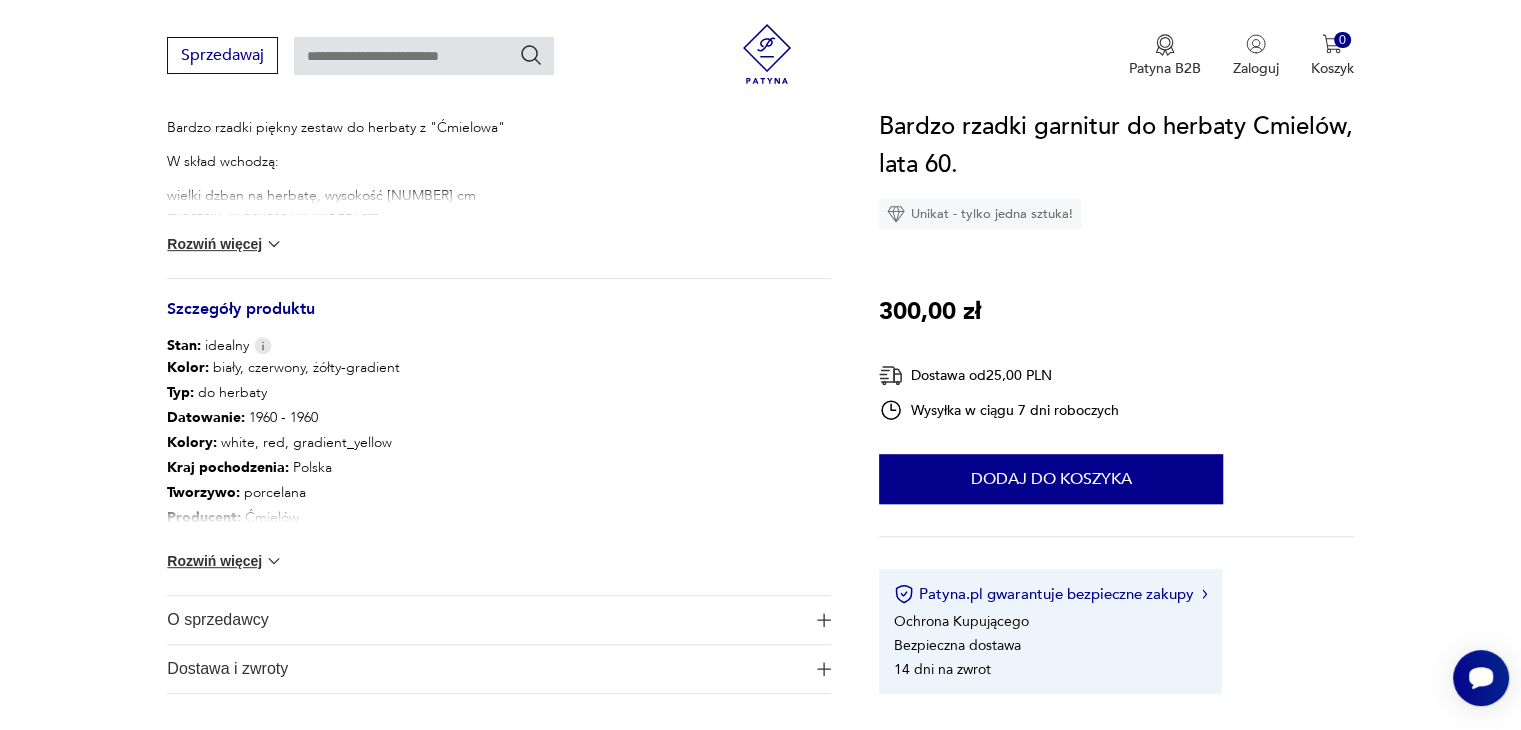 scroll, scrollTop: 900, scrollLeft: 0, axis: vertical 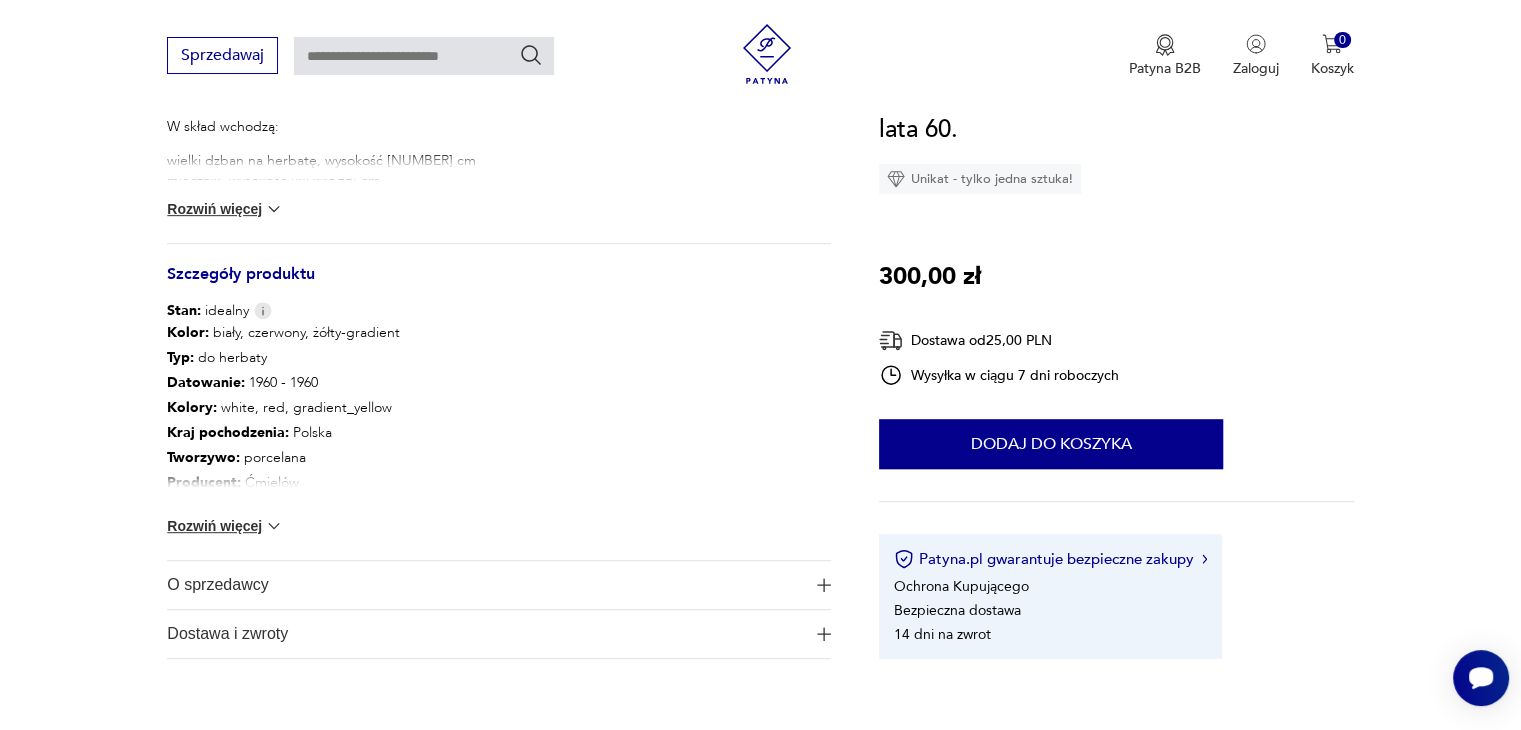 click at bounding box center [274, 209] 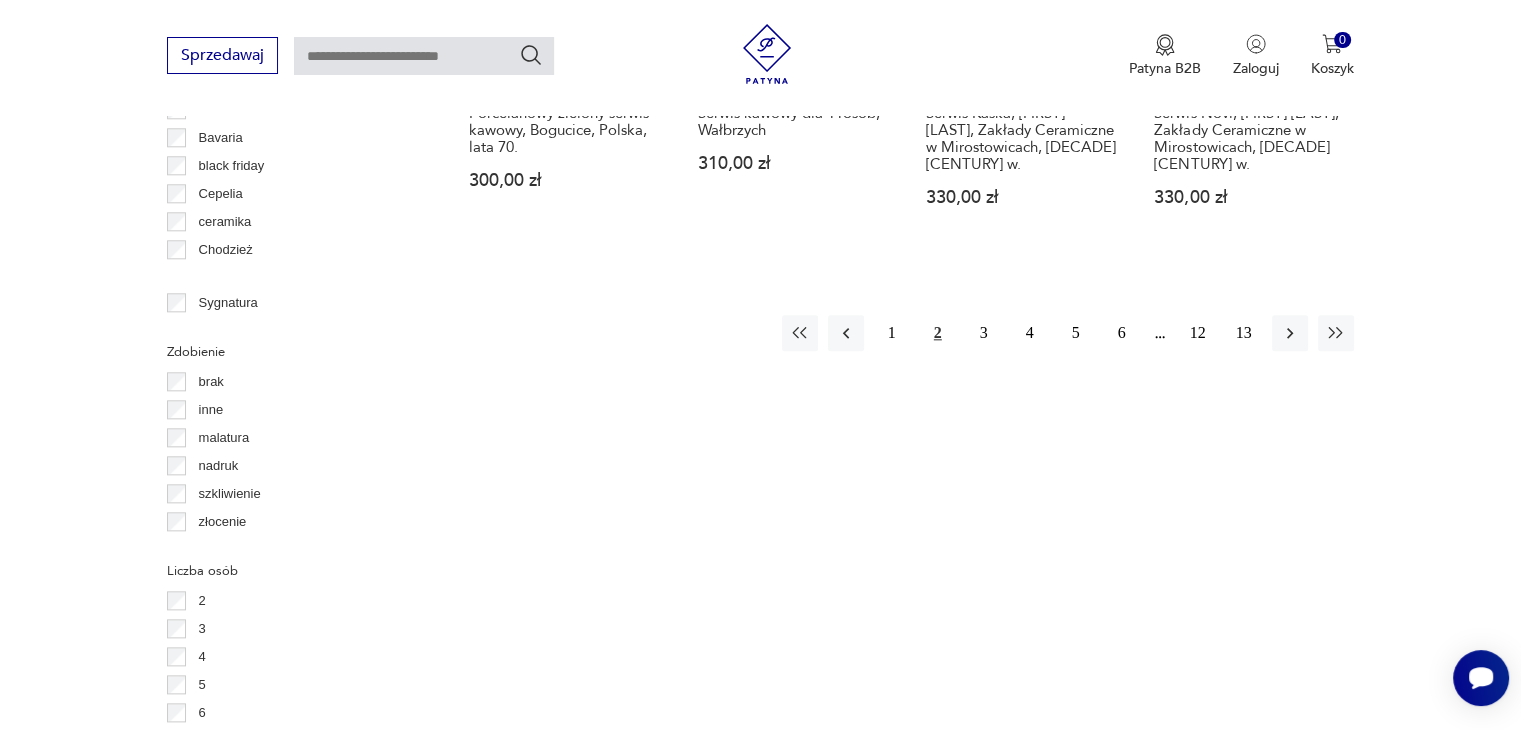 scroll, scrollTop: 2212, scrollLeft: 0, axis: vertical 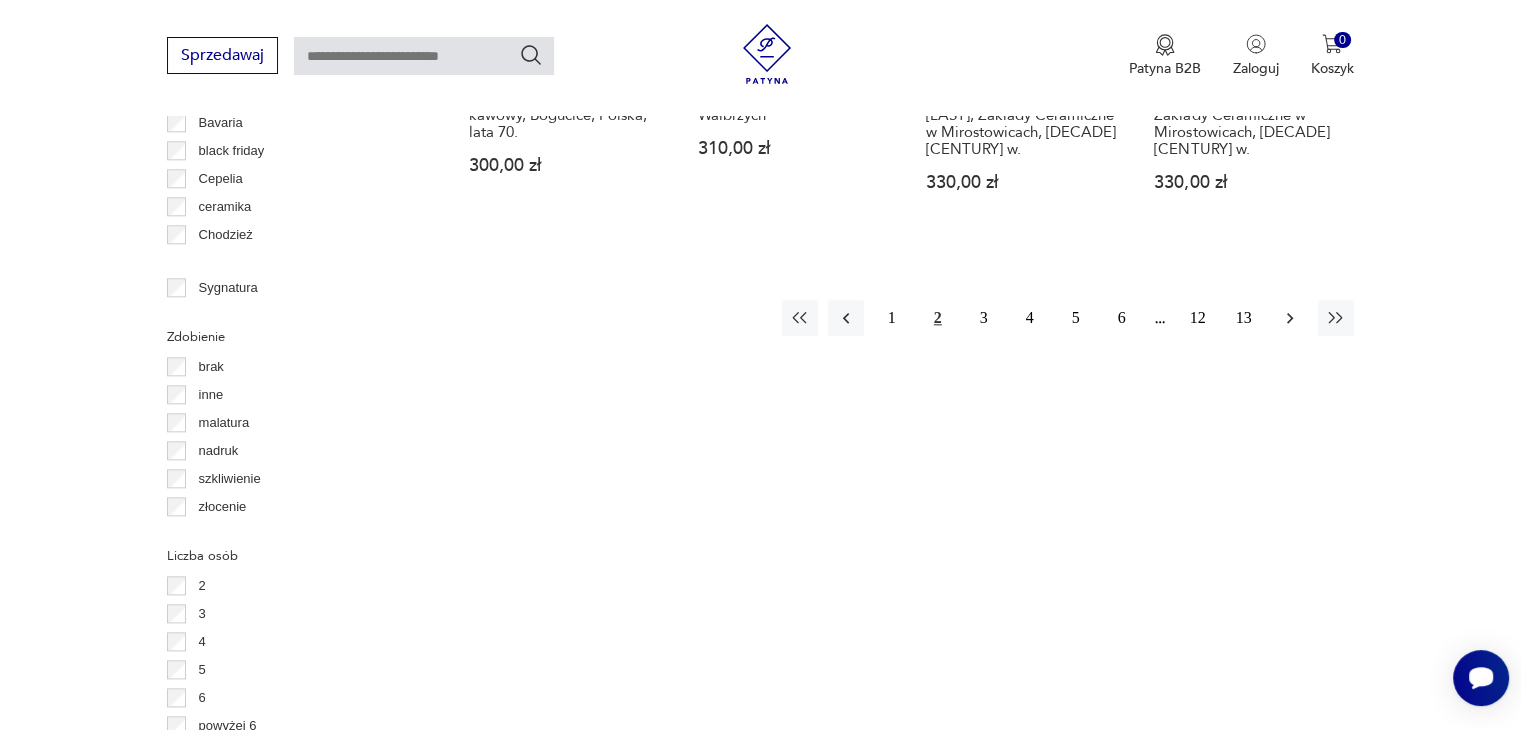 click 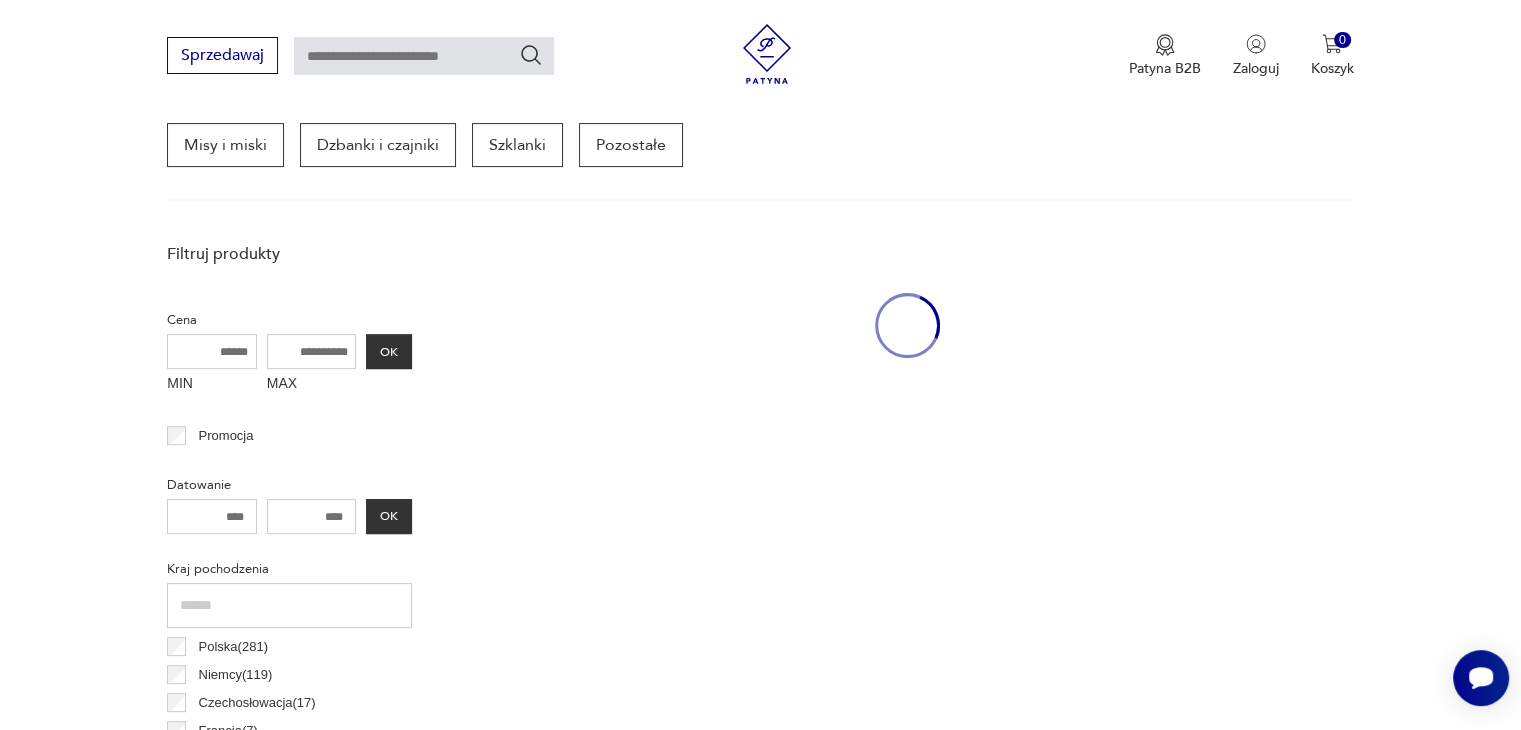 scroll, scrollTop: 530, scrollLeft: 0, axis: vertical 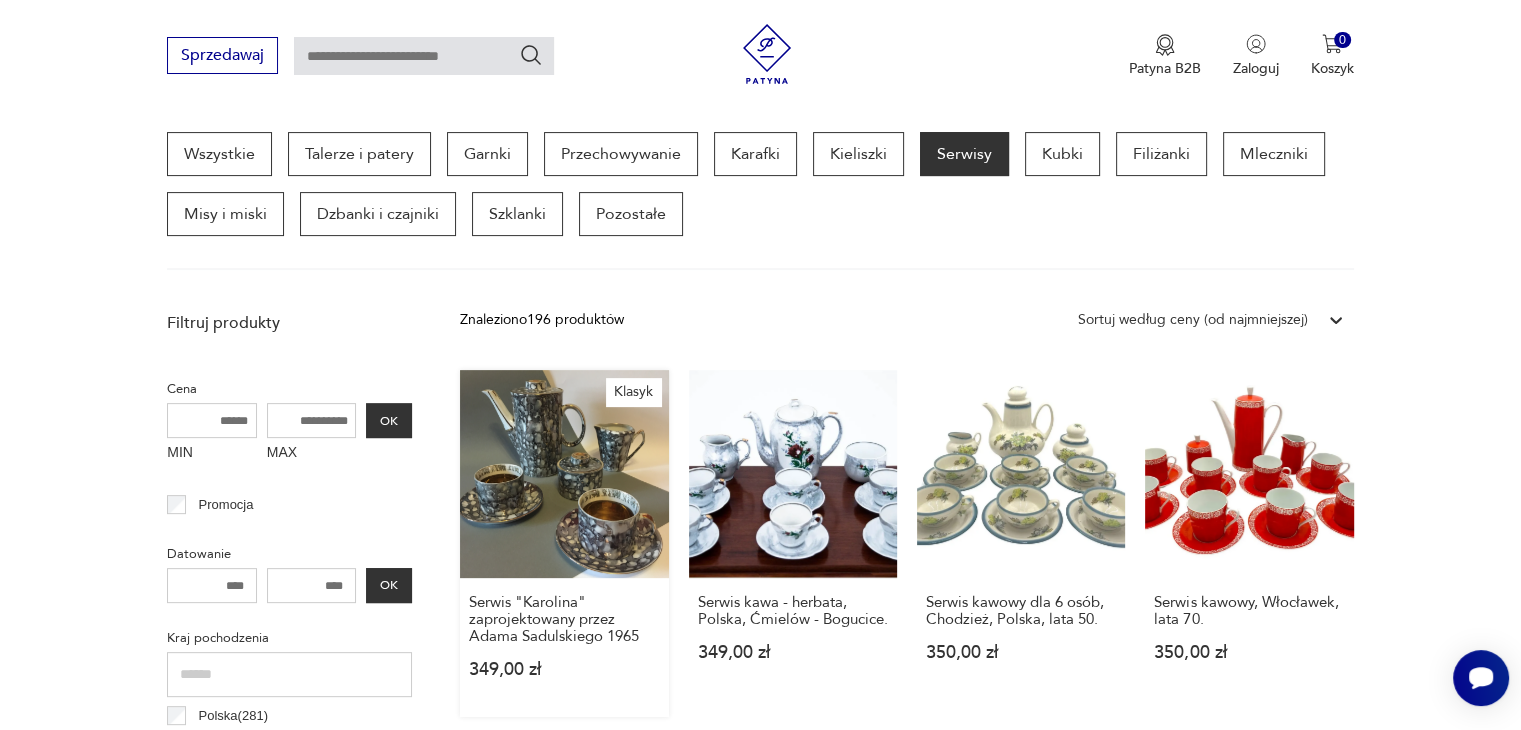click on "Klasyk Serwis "Karolina" zaprojektowany przez [FIRST] [LAST] [YEAR] [PRICE]" at bounding box center (564, 543) 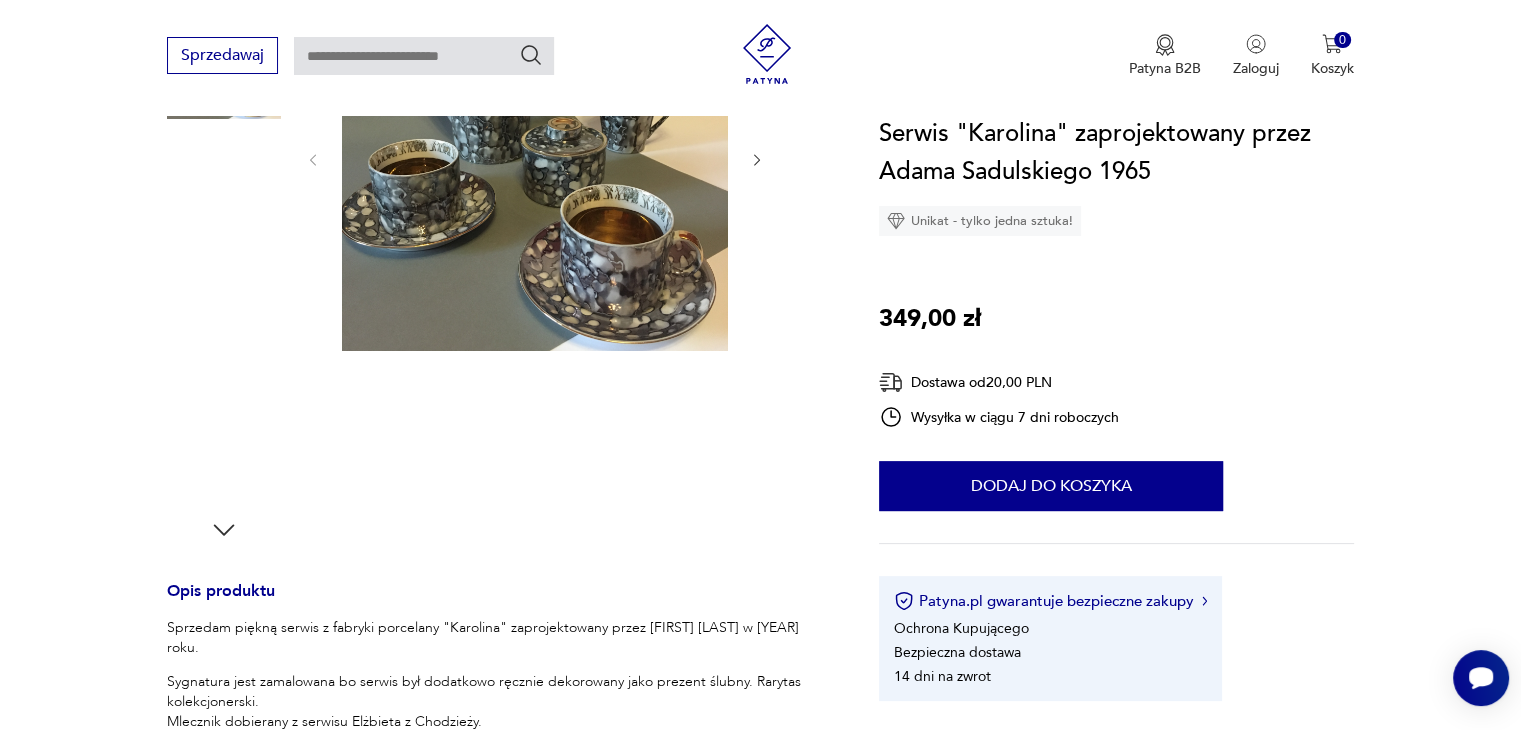 scroll, scrollTop: 500, scrollLeft: 0, axis: vertical 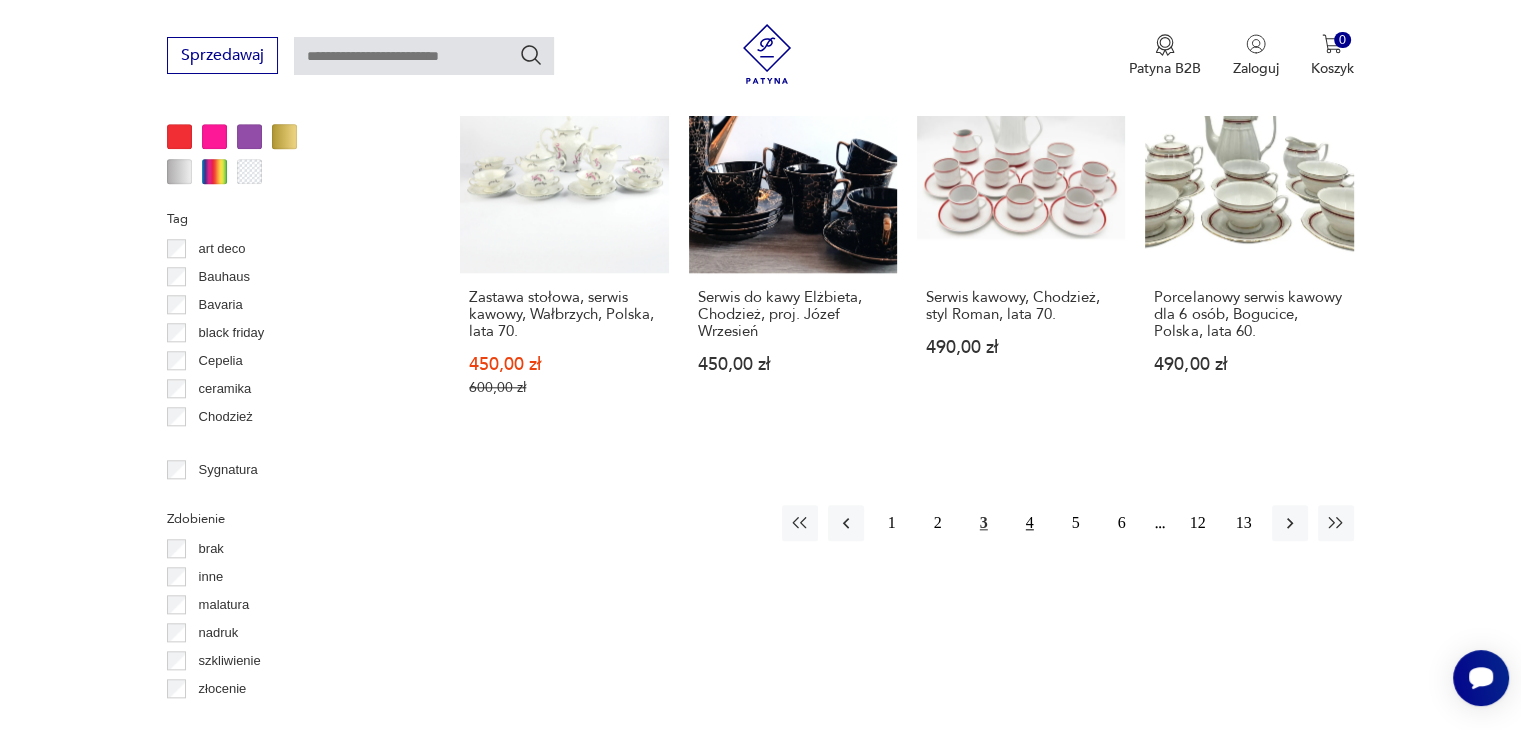 click on "4" at bounding box center (1030, 523) 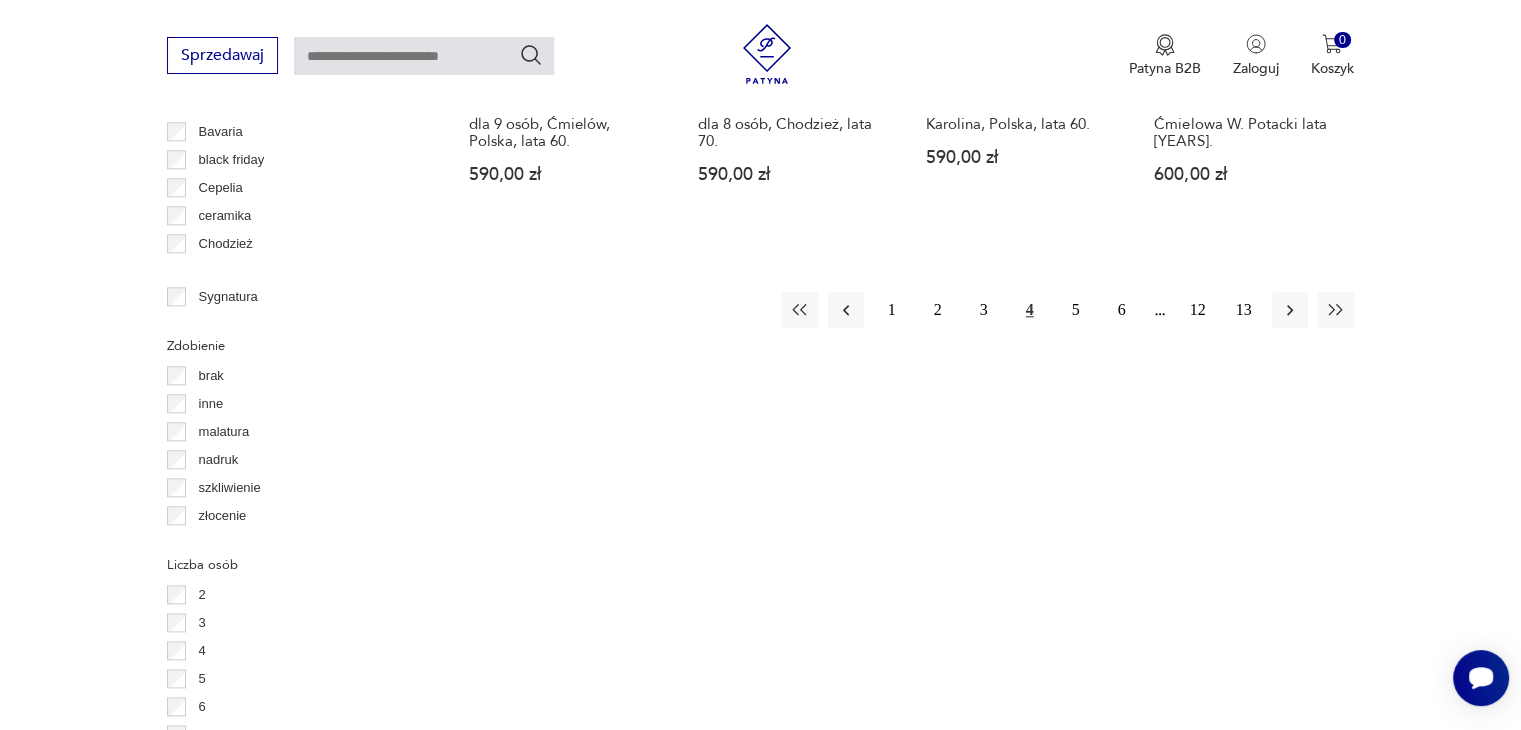 scroll, scrollTop: 2230, scrollLeft: 0, axis: vertical 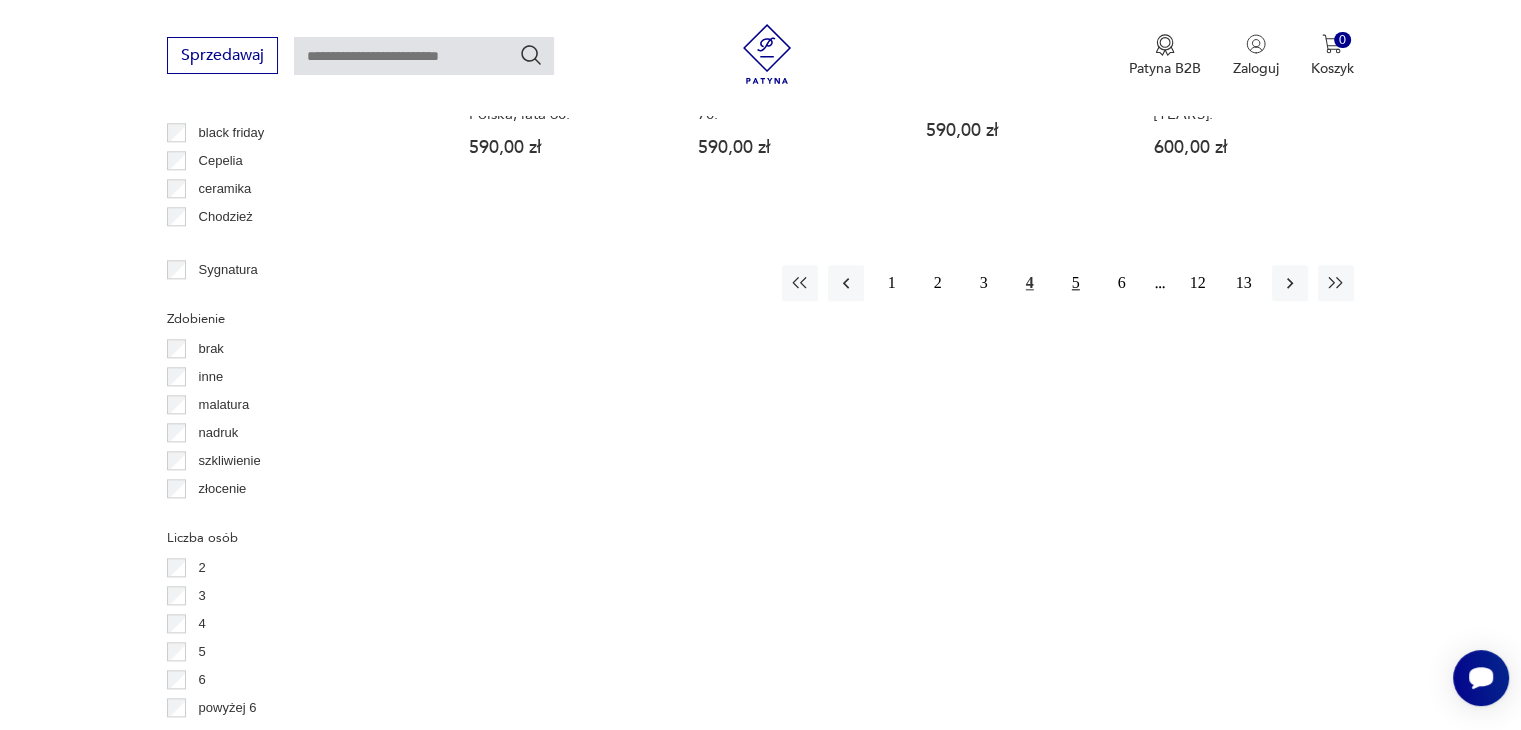 click on "5" at bounding box center (1076, 283) 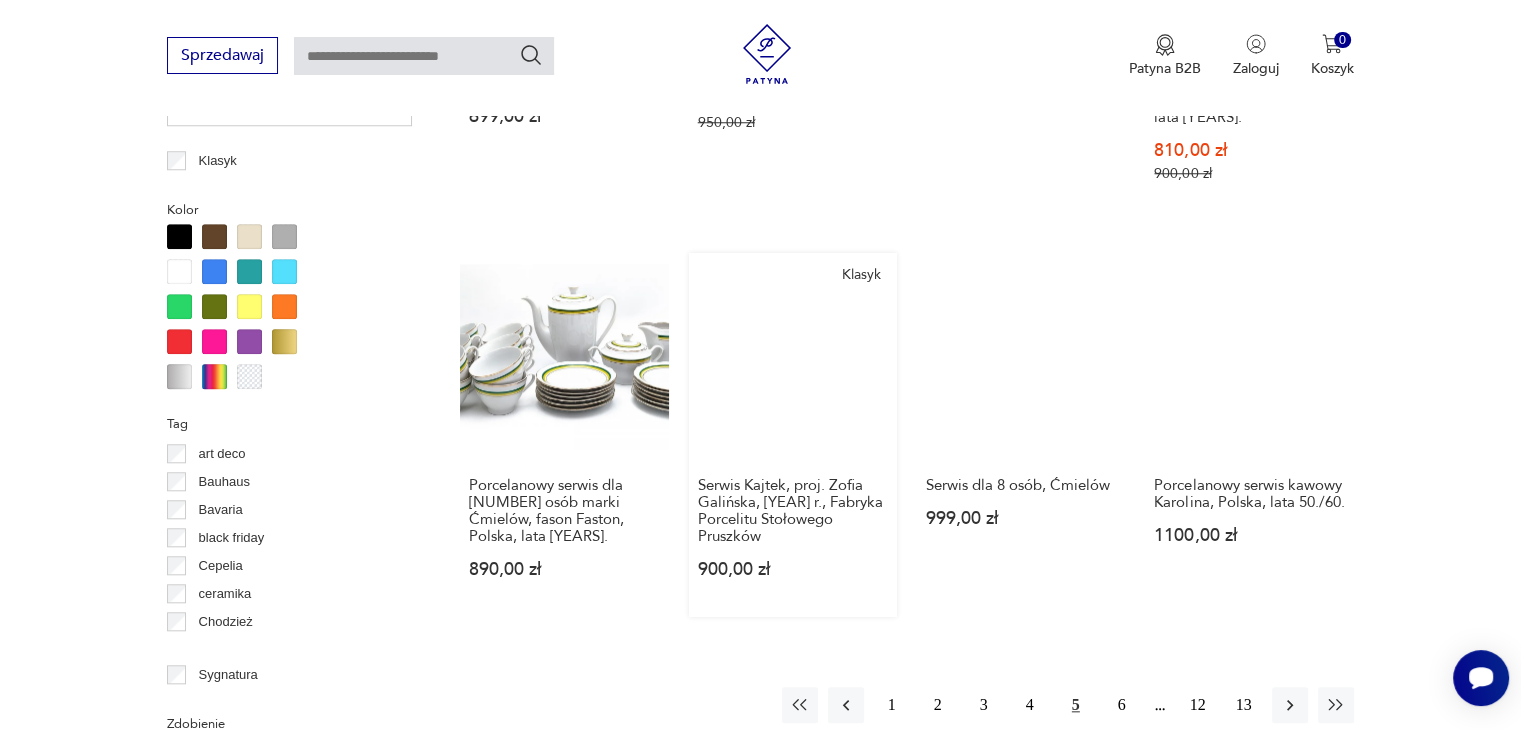 scroll, scrollTop: 1930, scrollLeft: 0, axis: vertical 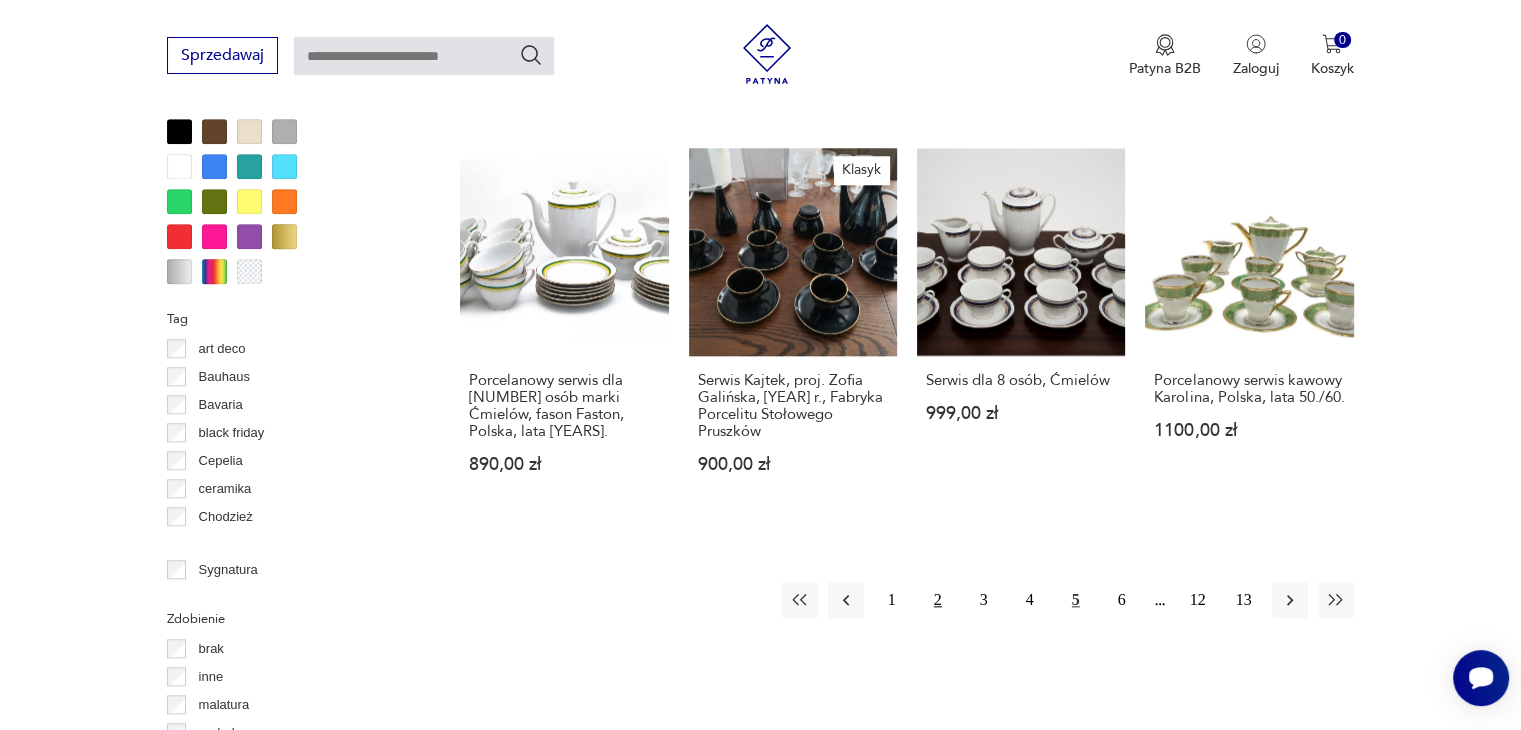 click on "2" at bounding box center [938, 600] 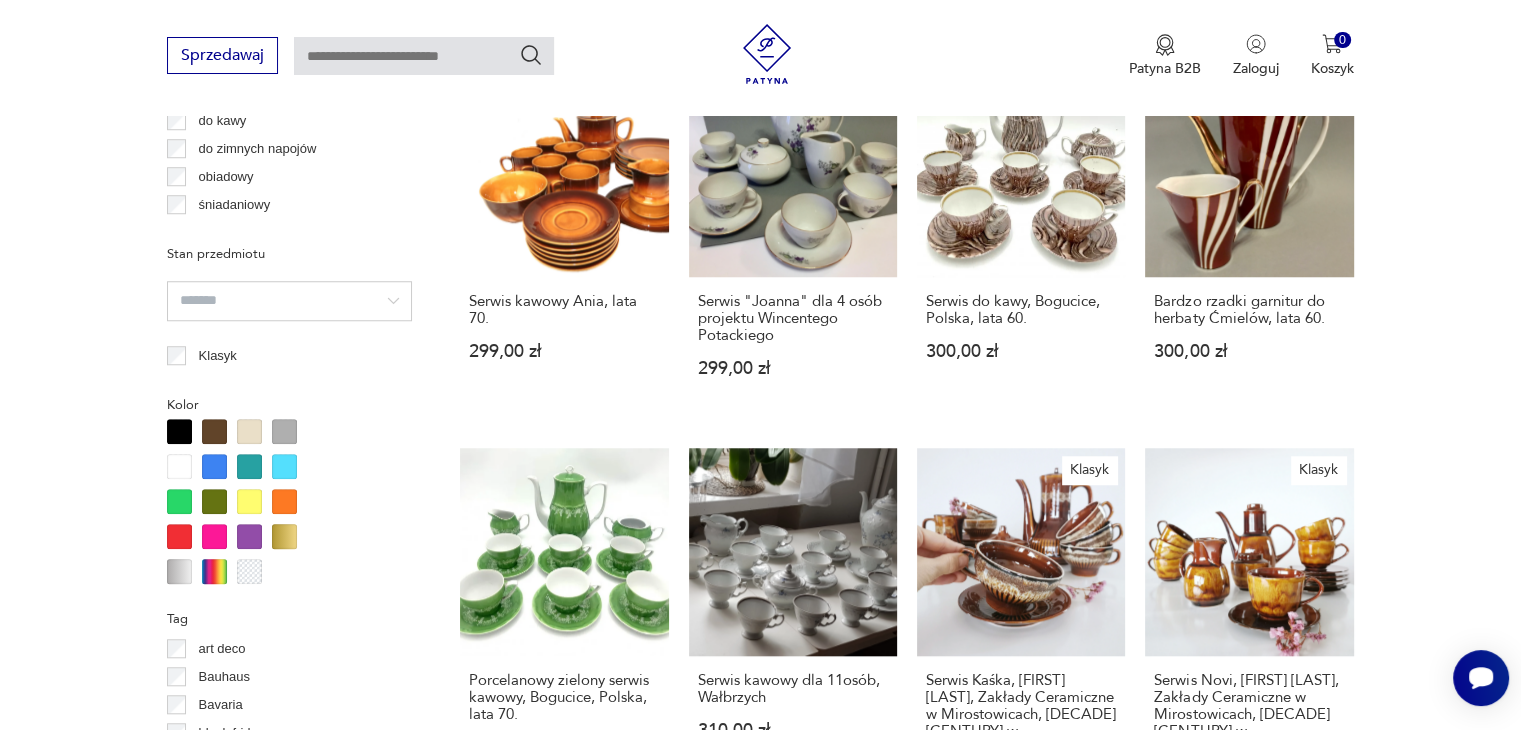 scroll, scrollTop: 1930, scrollLeft: 0, axis: vertical 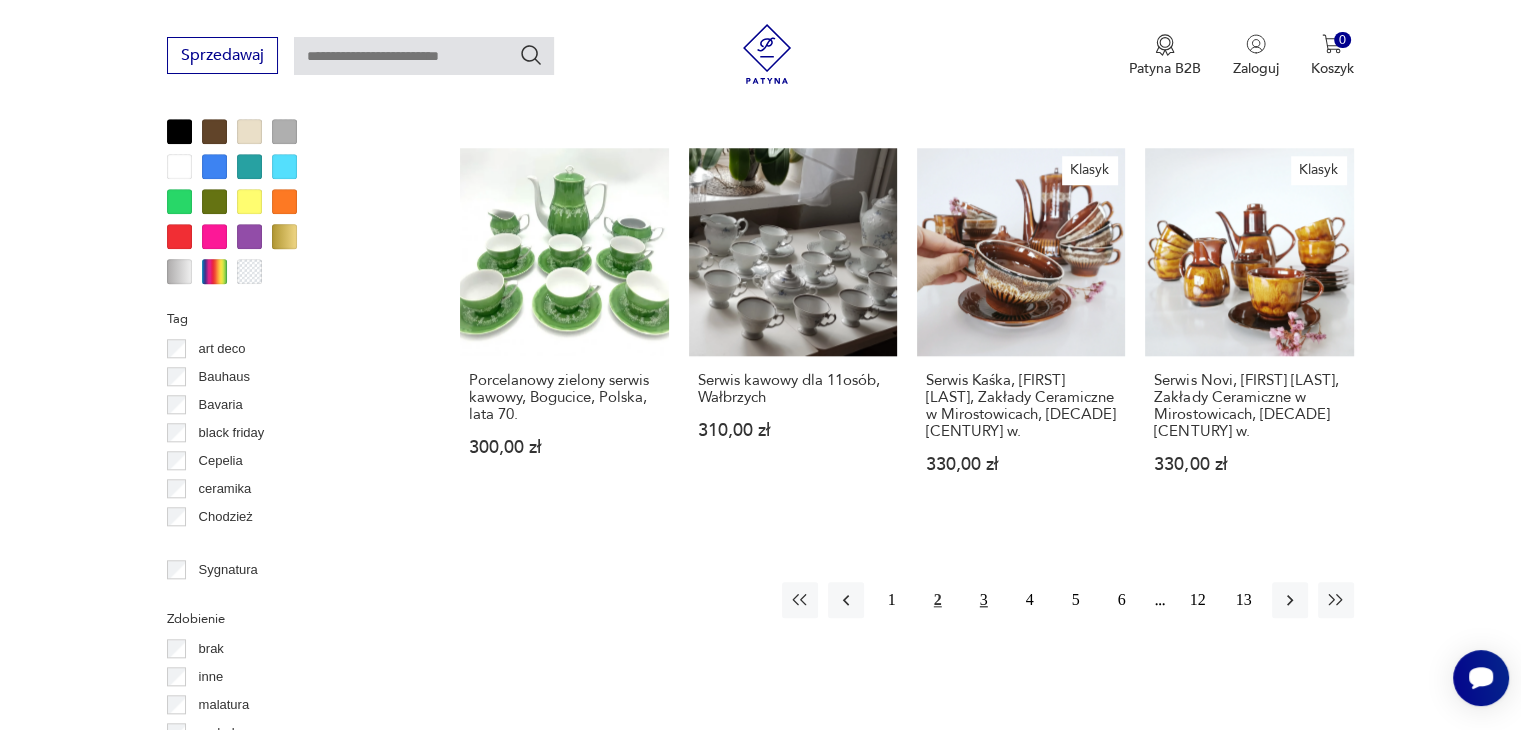 click on "3" at bounding box center (984, 600) 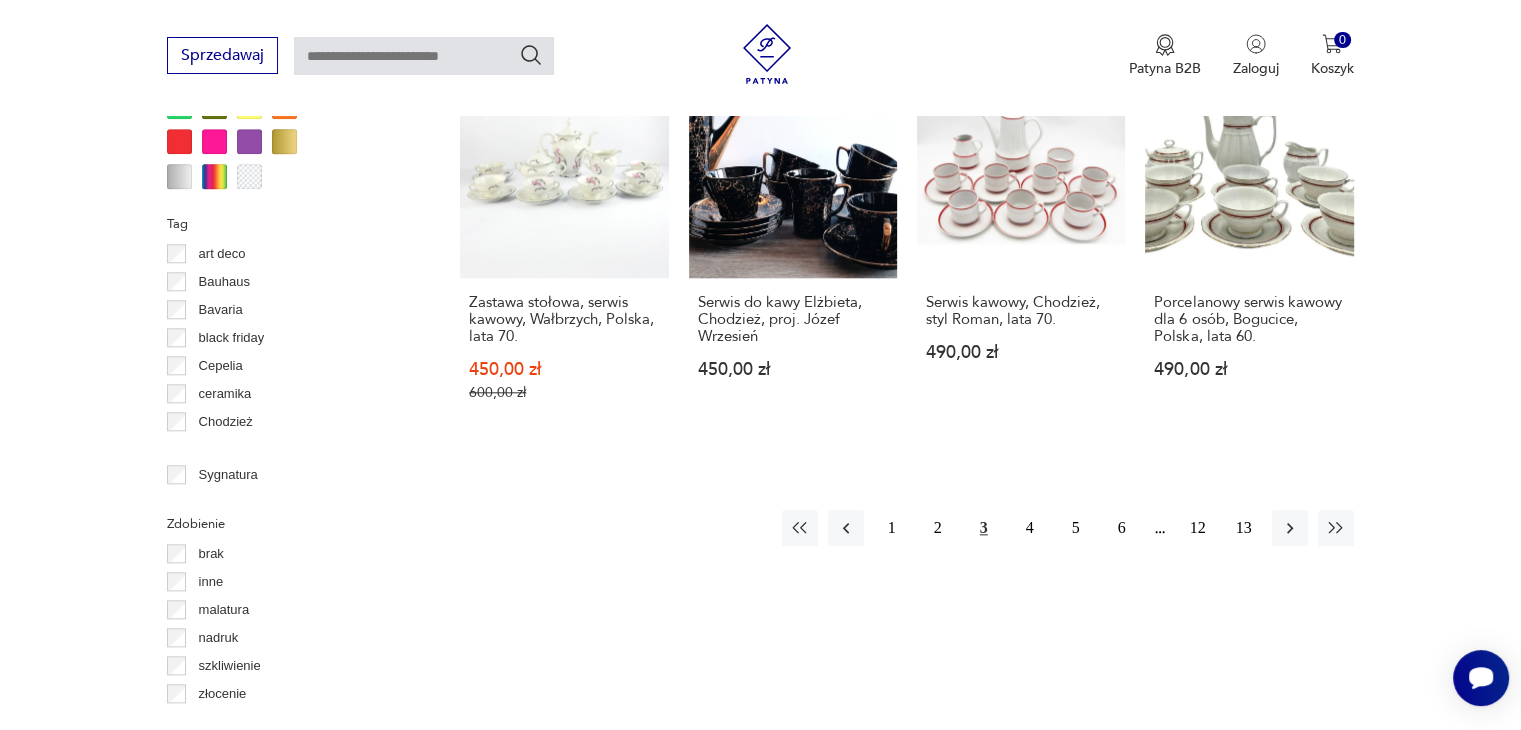 scroll, scrollTop: 2030, scrollLeft: 0, axis: vertical 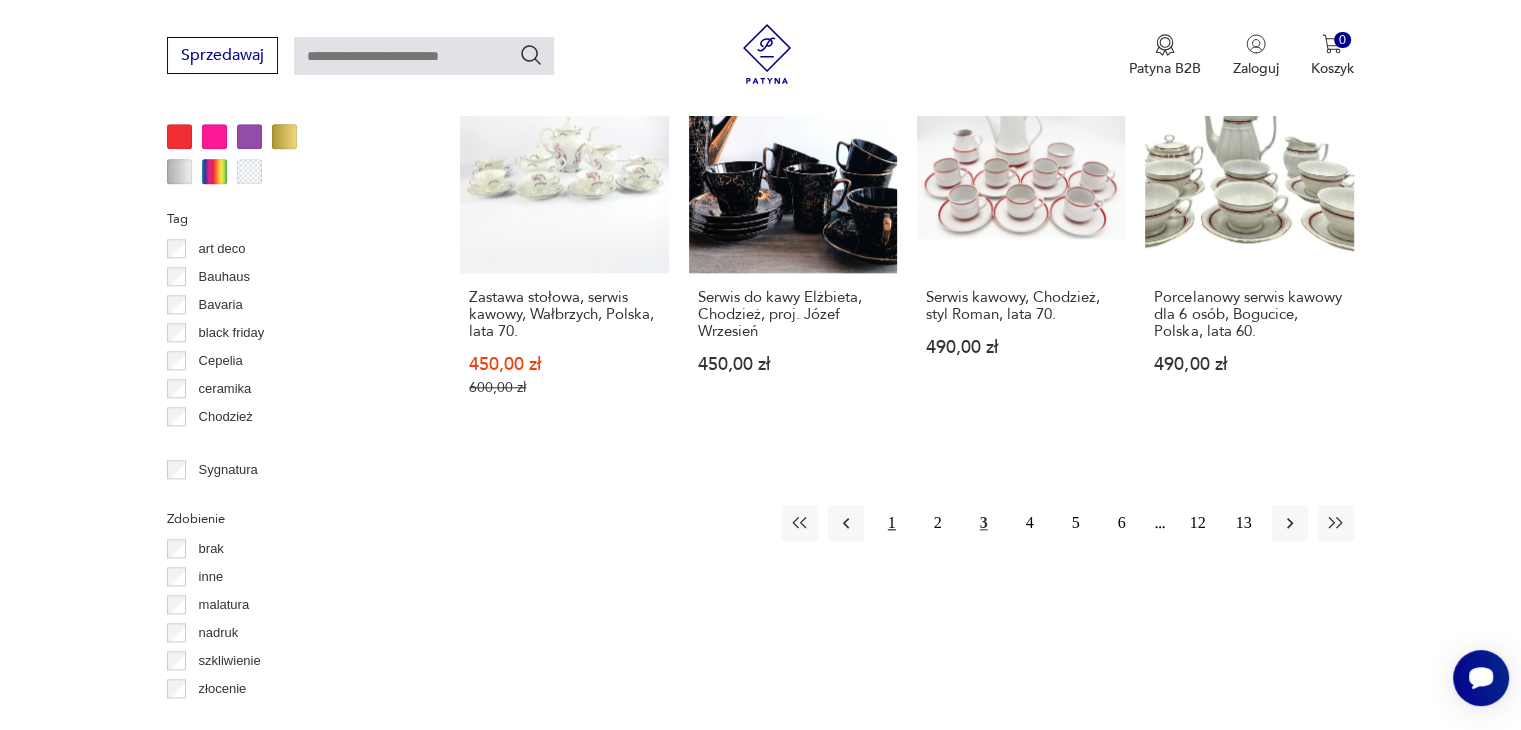 click on "1" at bounding box center [892, 523] 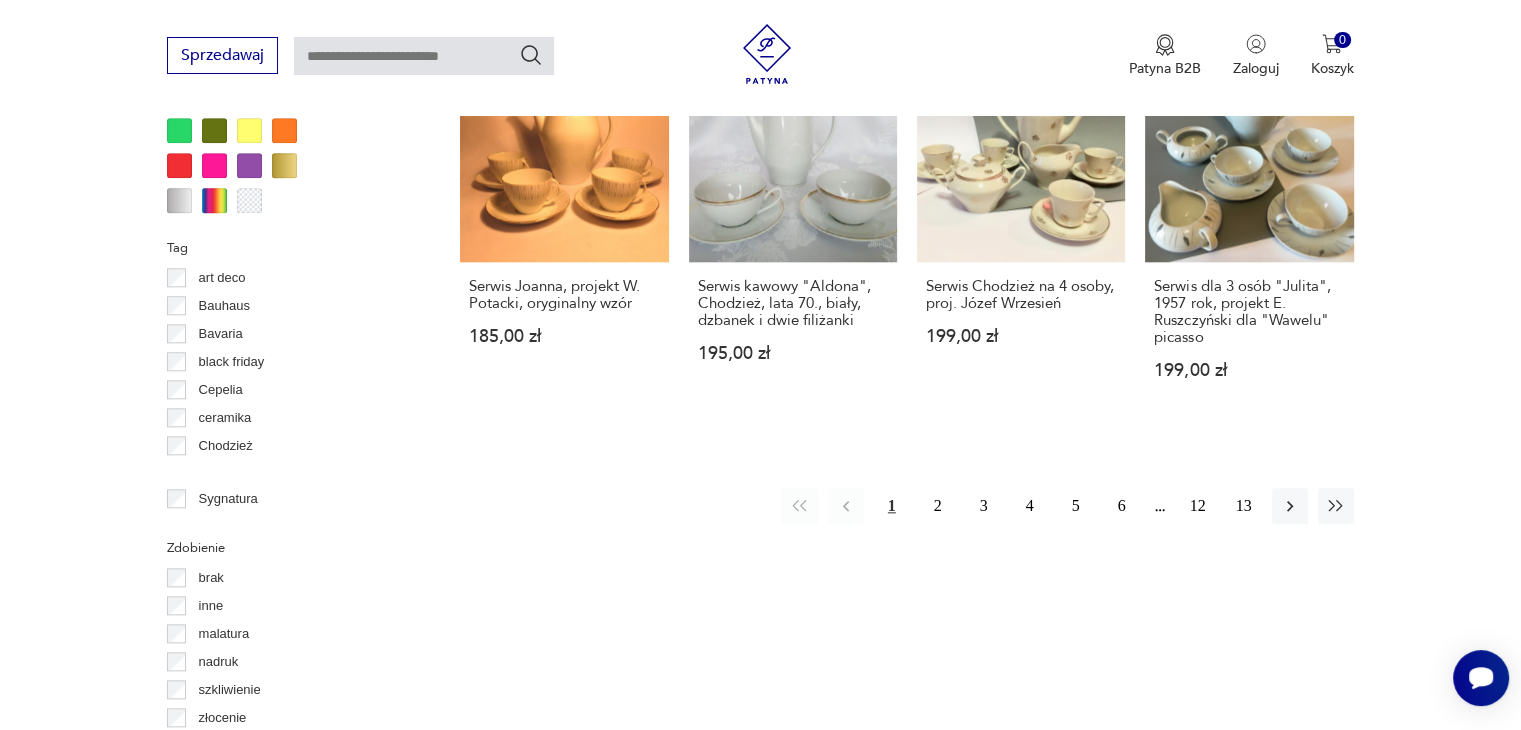 scroll, scrollTop: 2030, scrollLeft: 0, axis: vertical 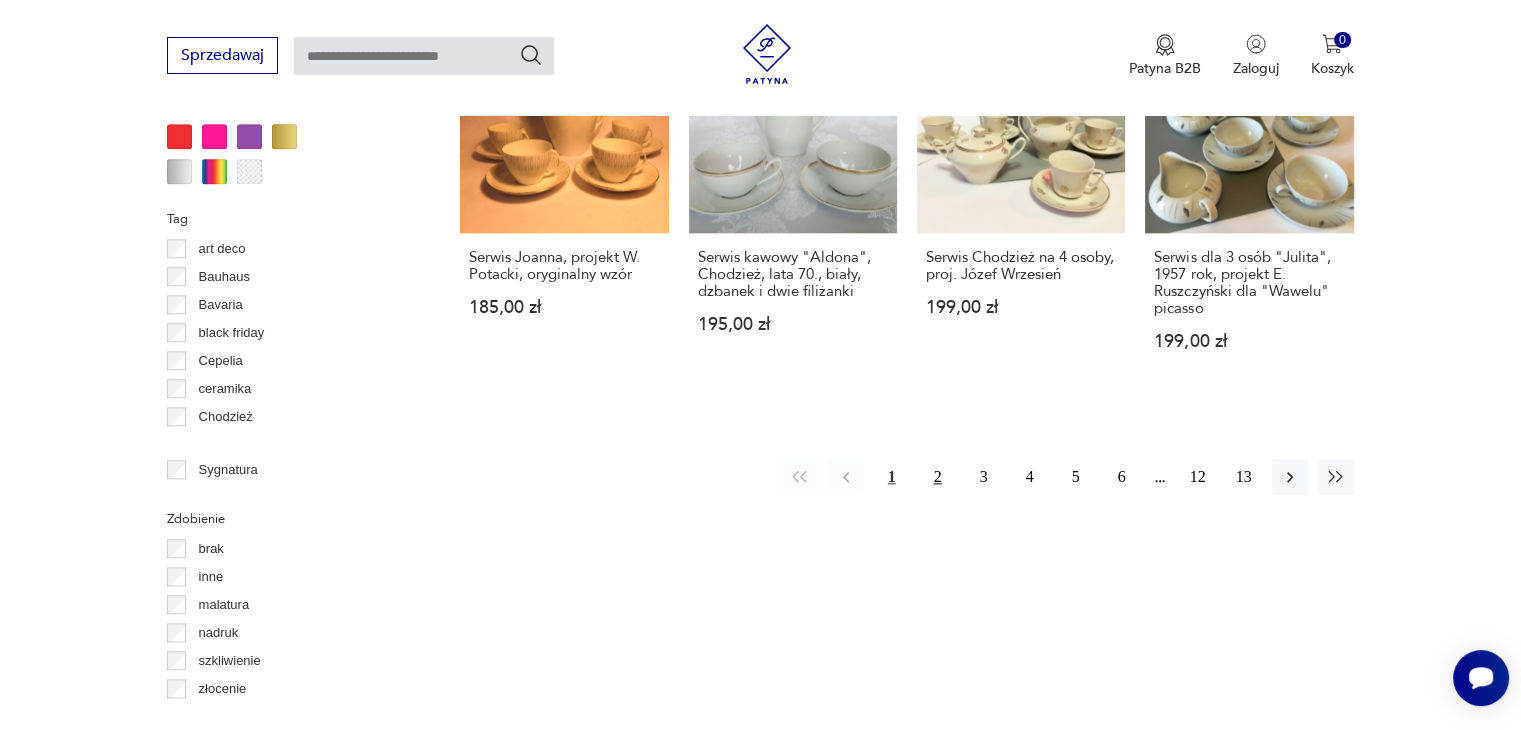 click on "2" at bounding box center (938, 477) 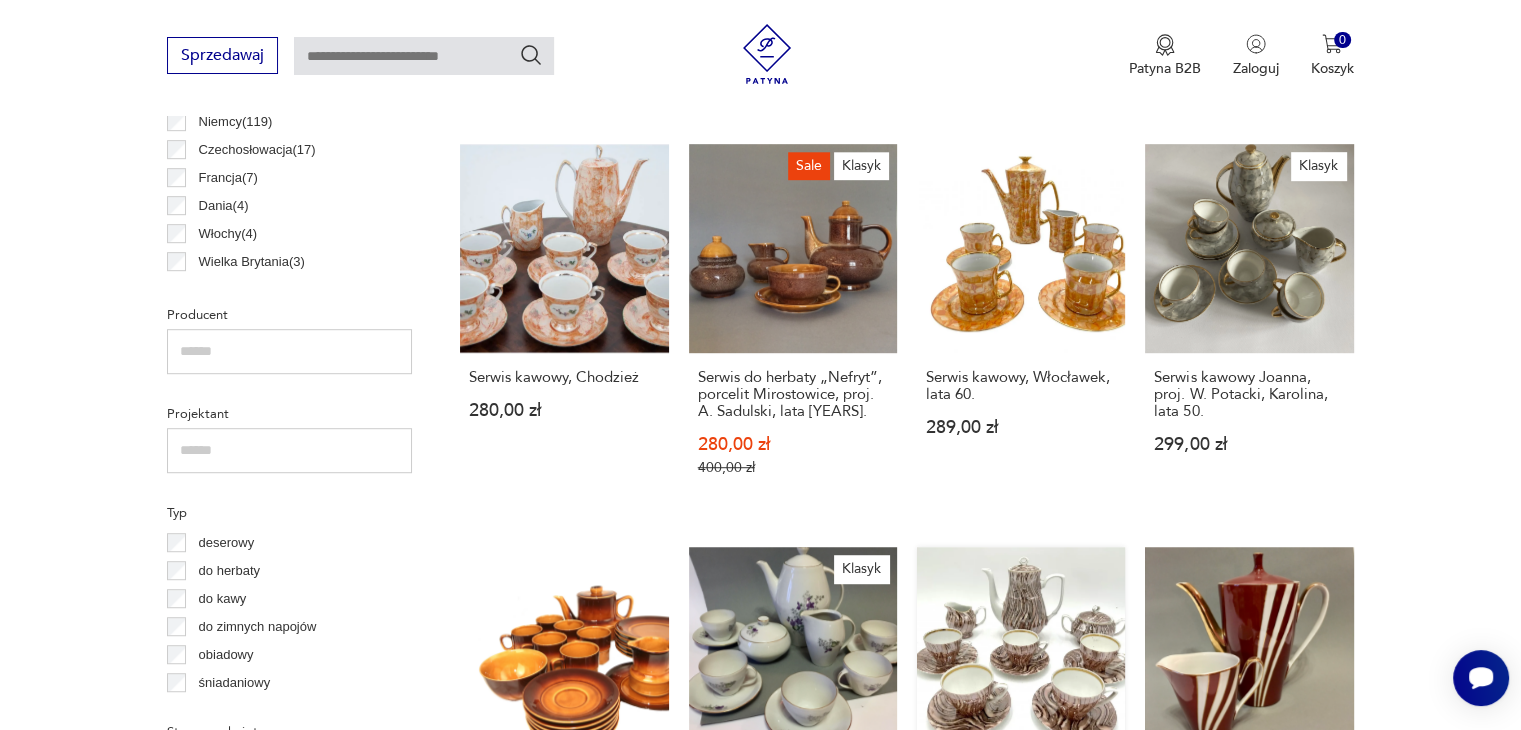 scroll, scrollTop: 1130, scrollLeft: 0, axis: vertical 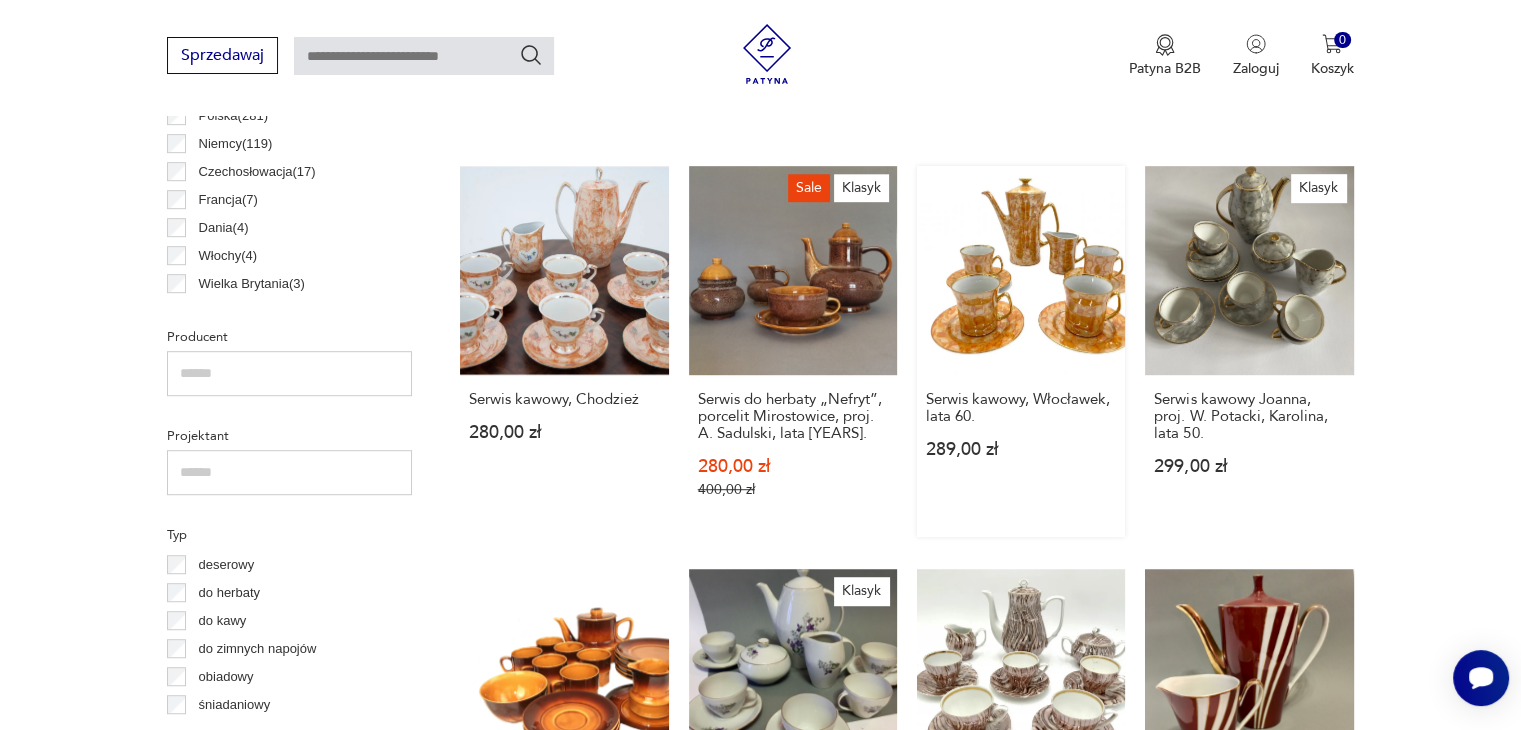 click on "Serwis kawowy, Włocławek, lata [YEARS]. [PRICE]" at bounding box center [1021, 351] 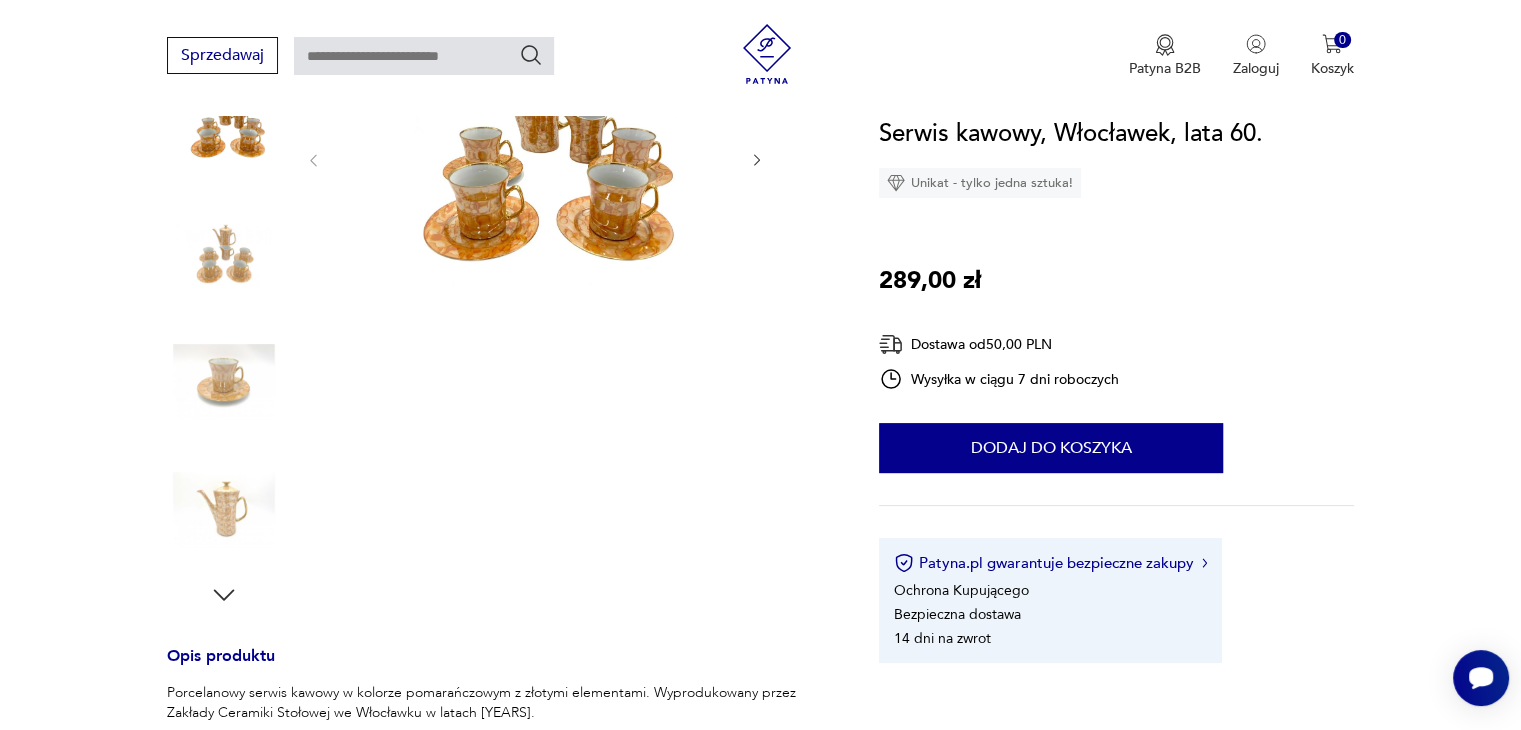 scroll, scrollTop: 600, scrollLeft: 0, axis: vertical 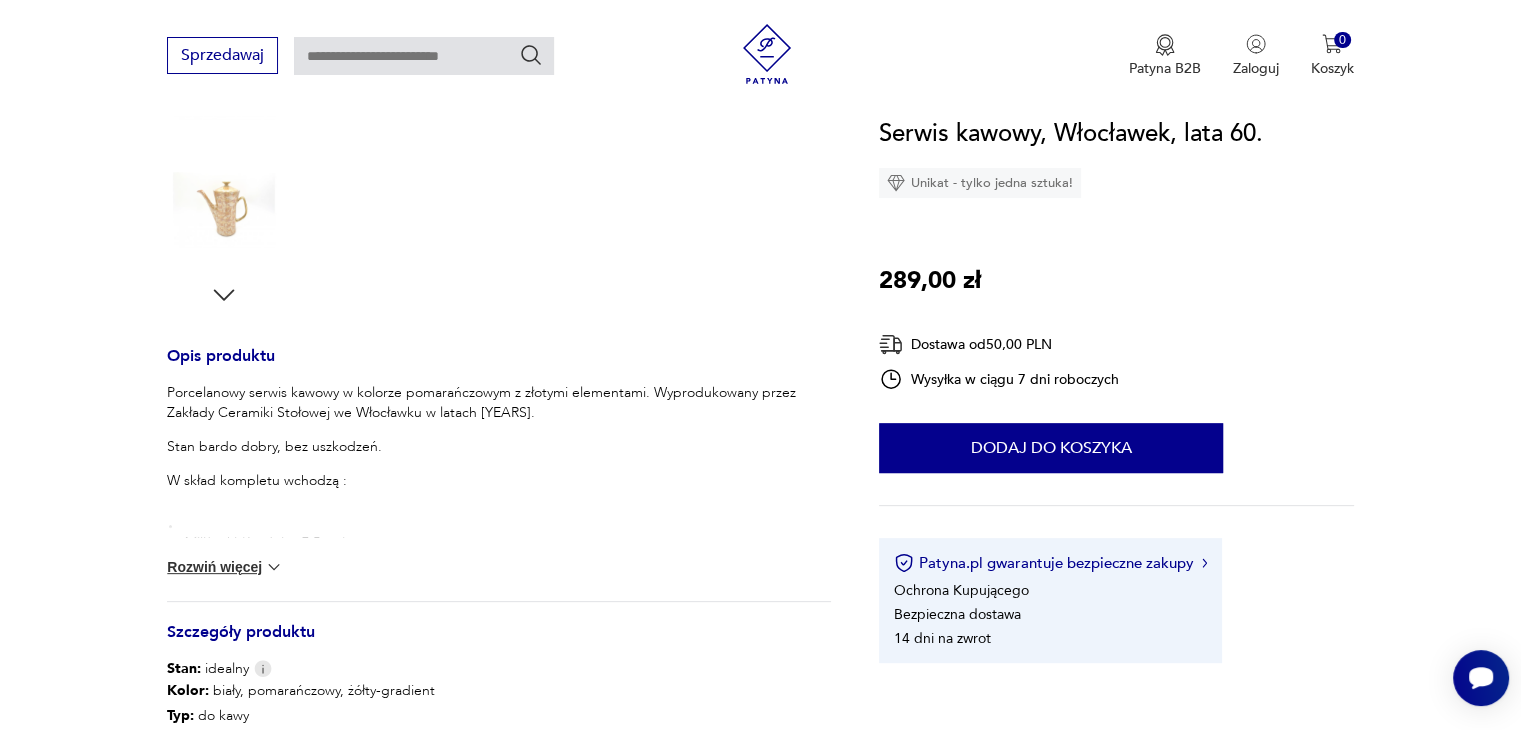 click at bounding box center [274, 567] 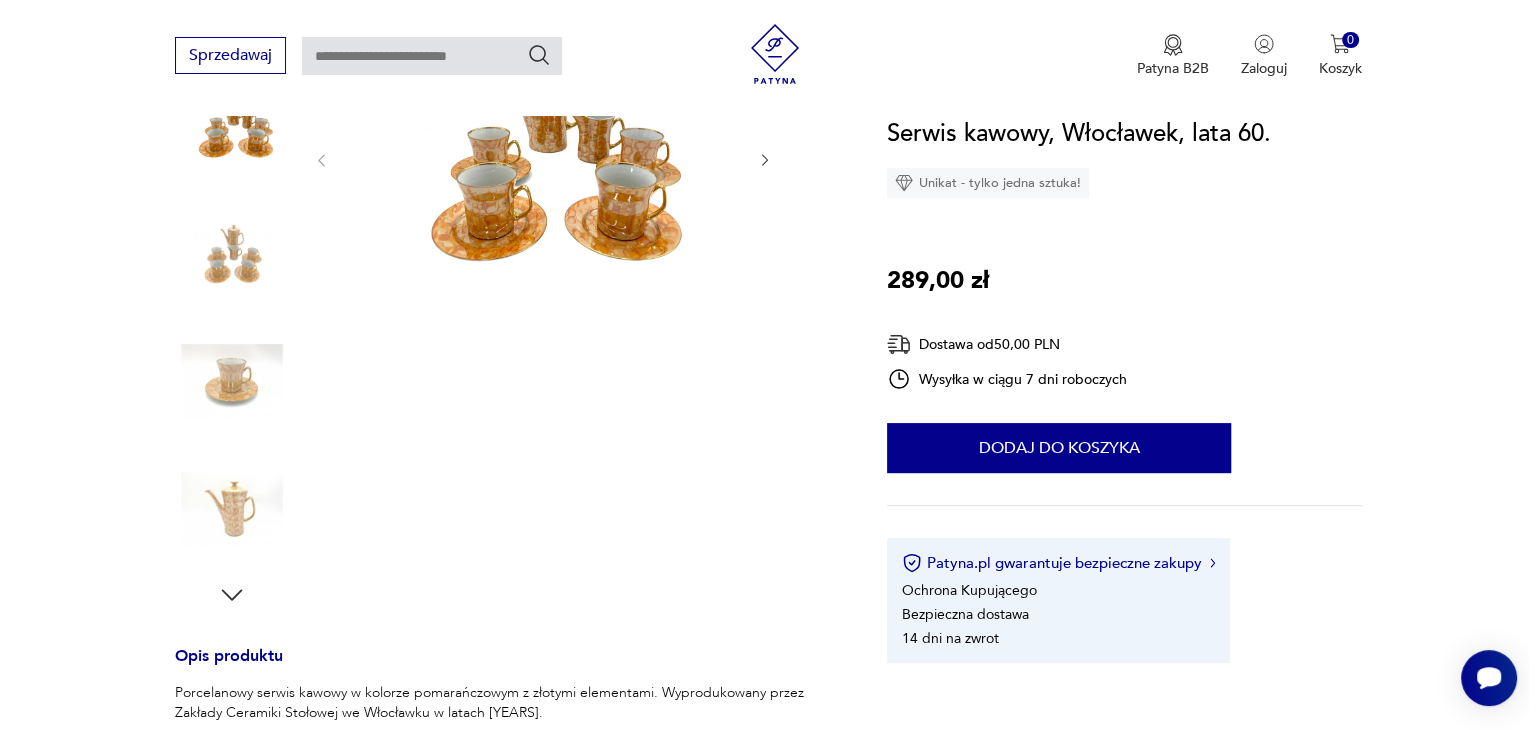 scroll, scrollTop: 0, scrollLeft: 0, axis: both 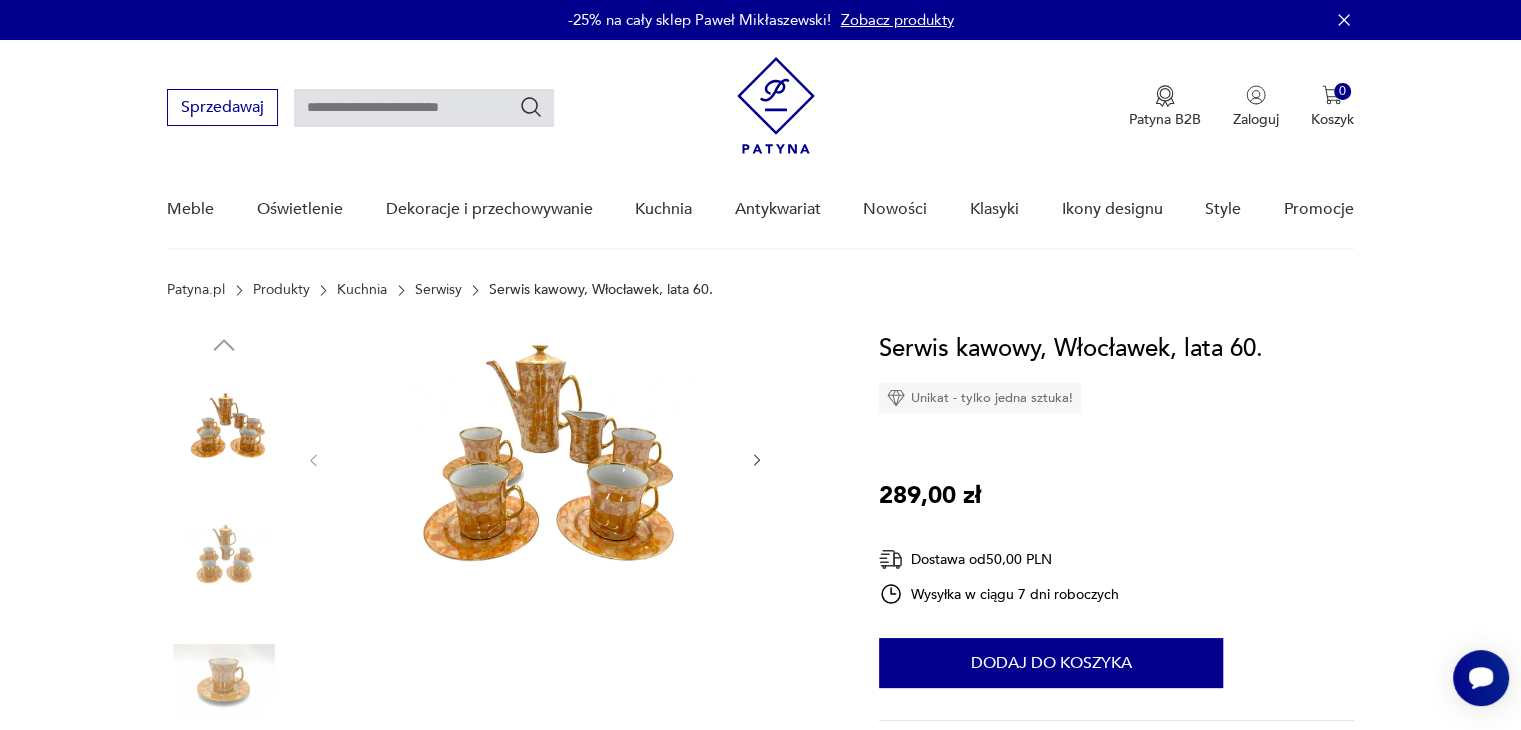click at bounding box center (535, 458) 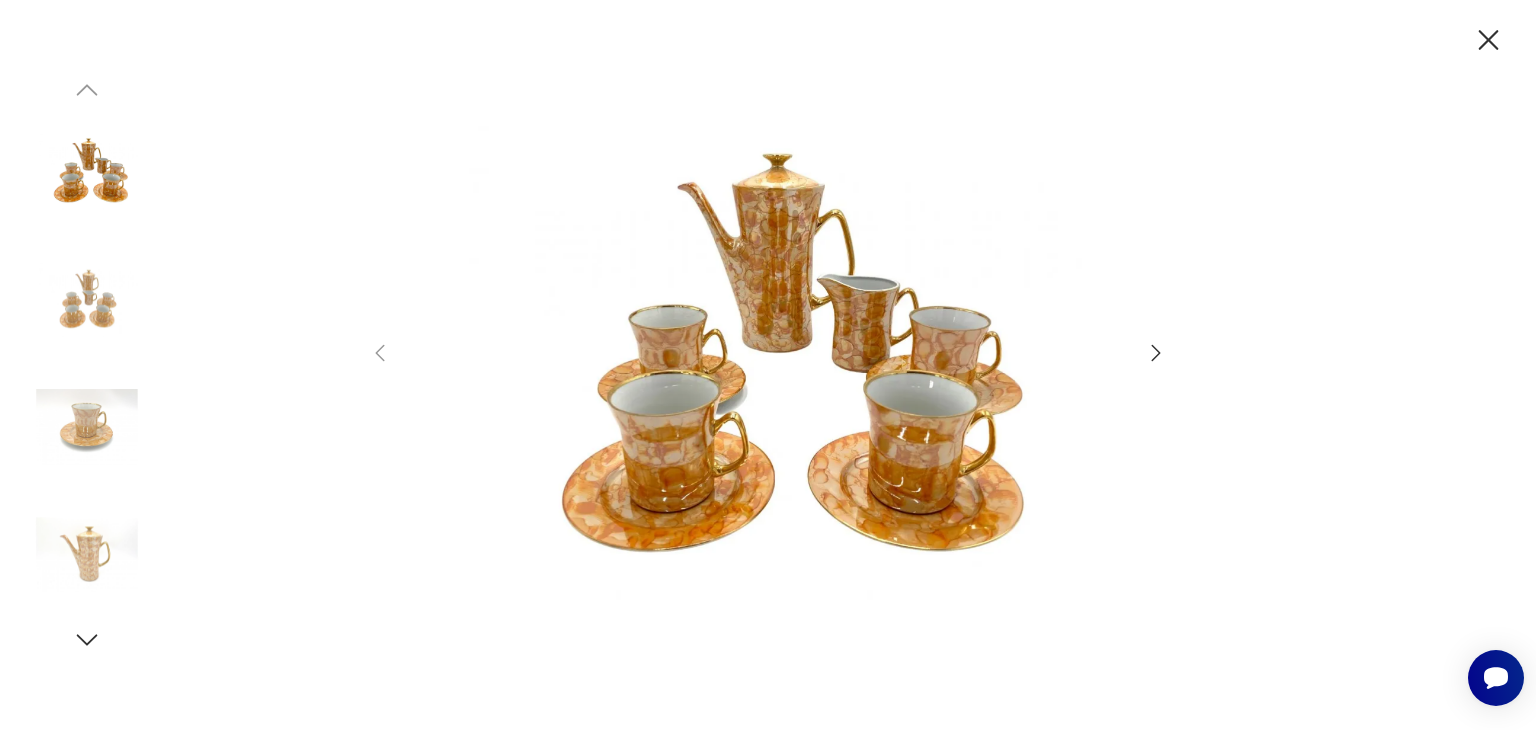 click at bounding box center (768, 363) 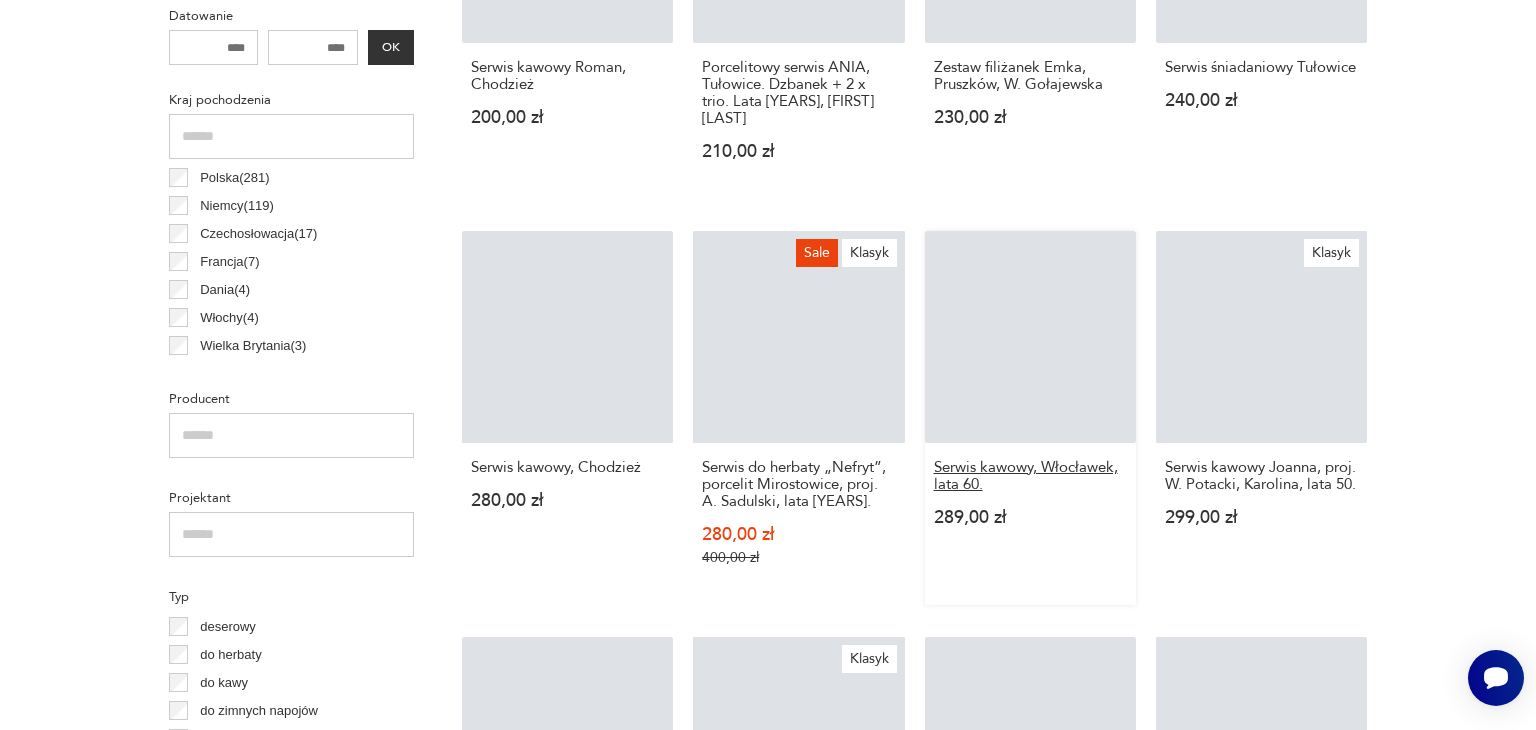 scroll, scrollTop: 1130, scrollLeft: 0, axis: vertical 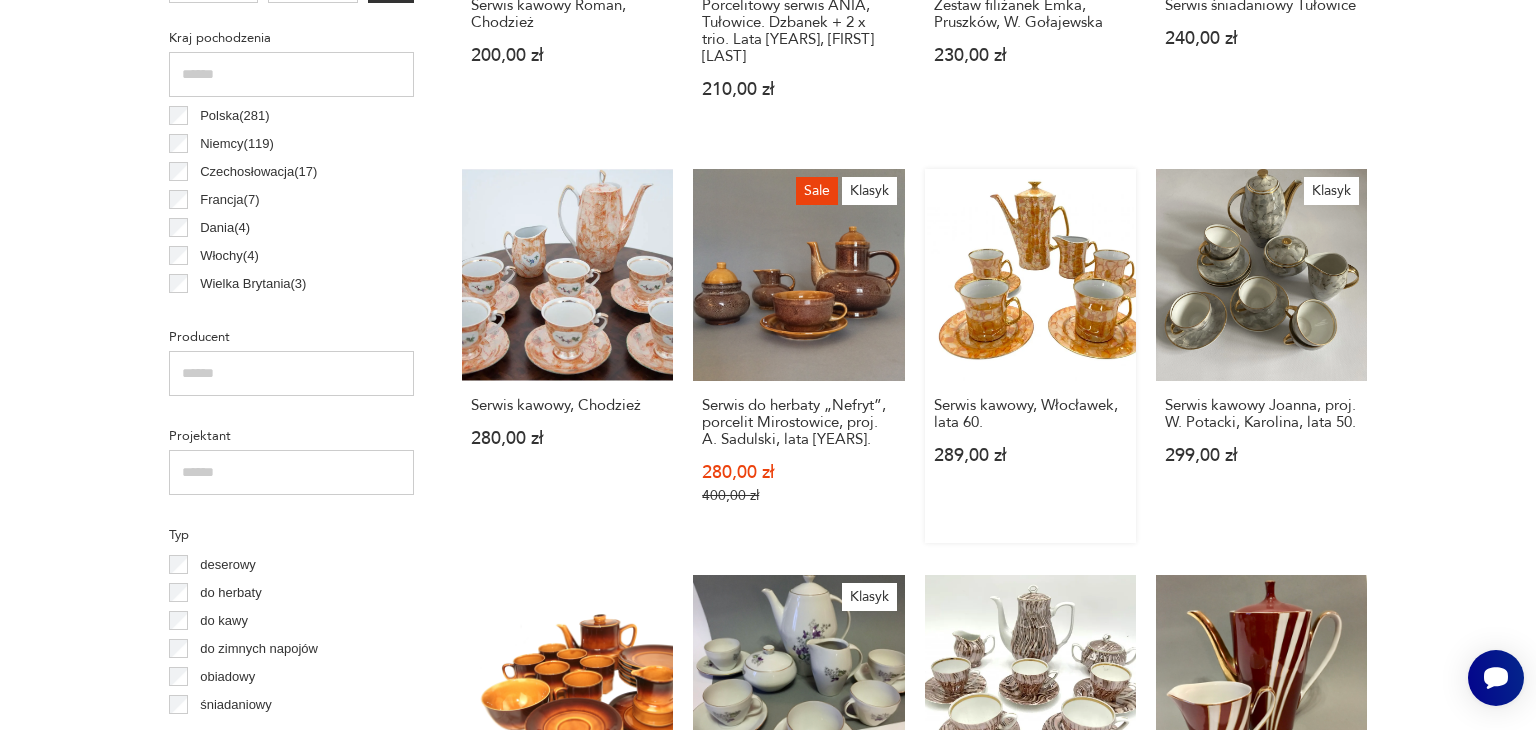 click on "Serwis kawowy, Włocławek, lata [YEARS]. [PRICE]" at bounding box center (1030, 355) 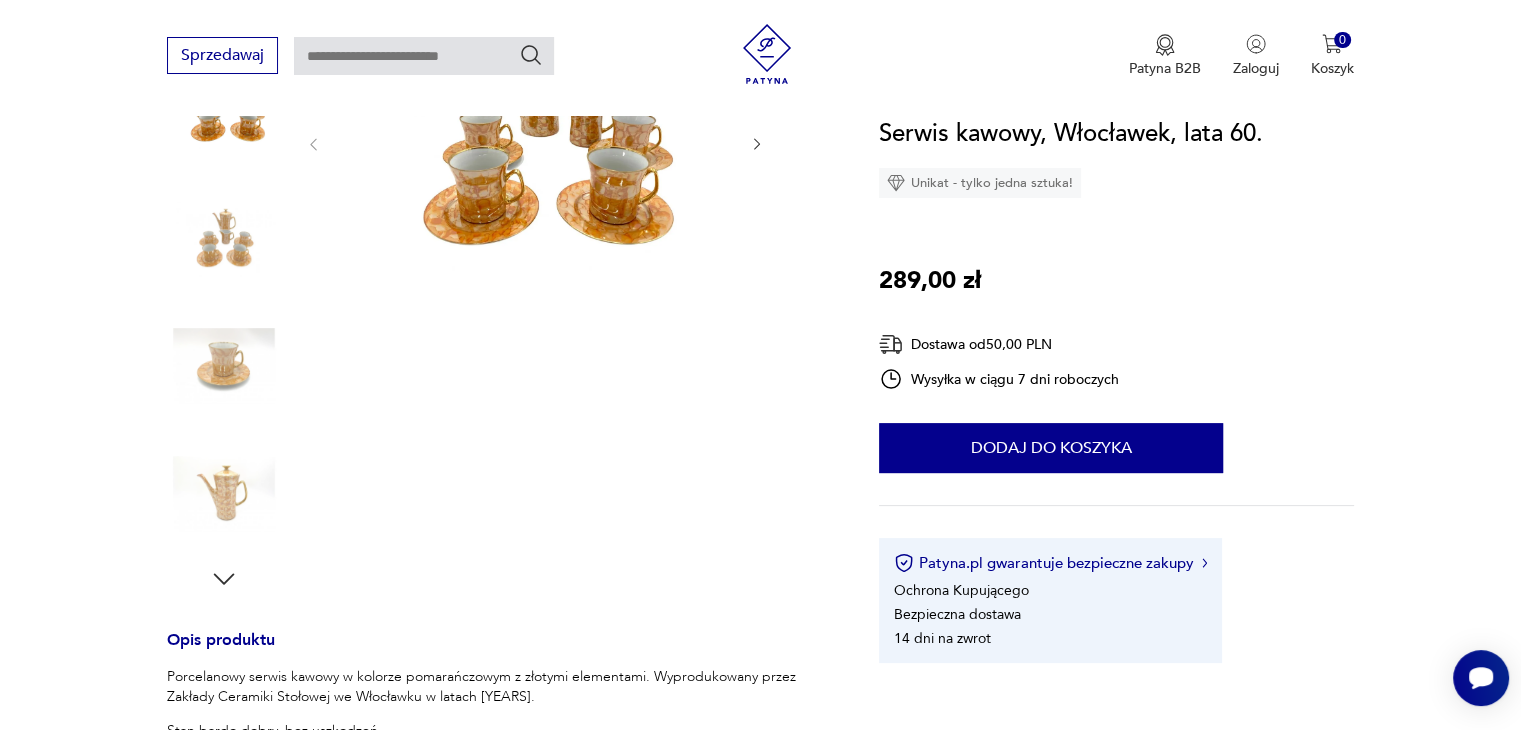 scroll, scrollTop: 500, scrollLeft: 0, axis: vertical 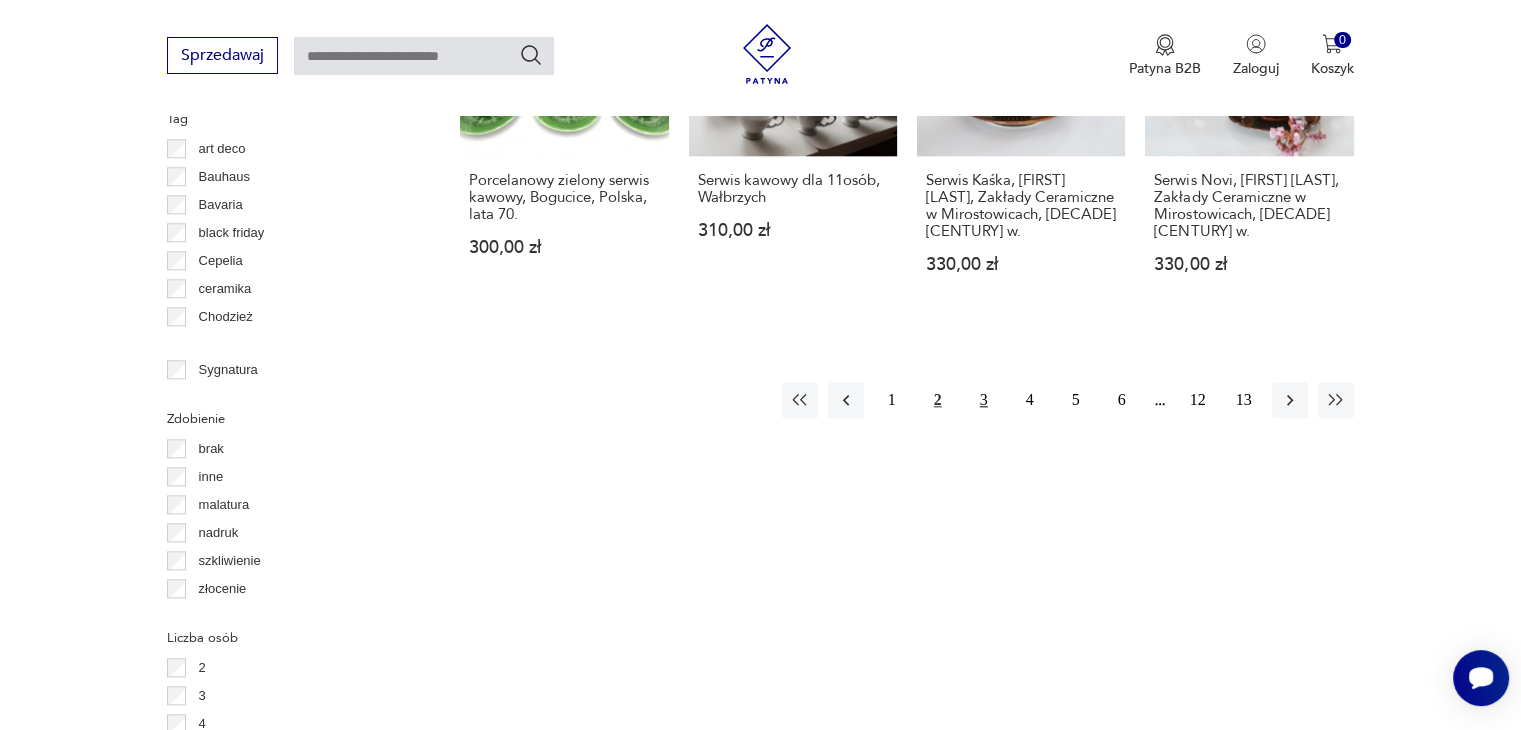 click on "3" at bounding box center [984, 400] 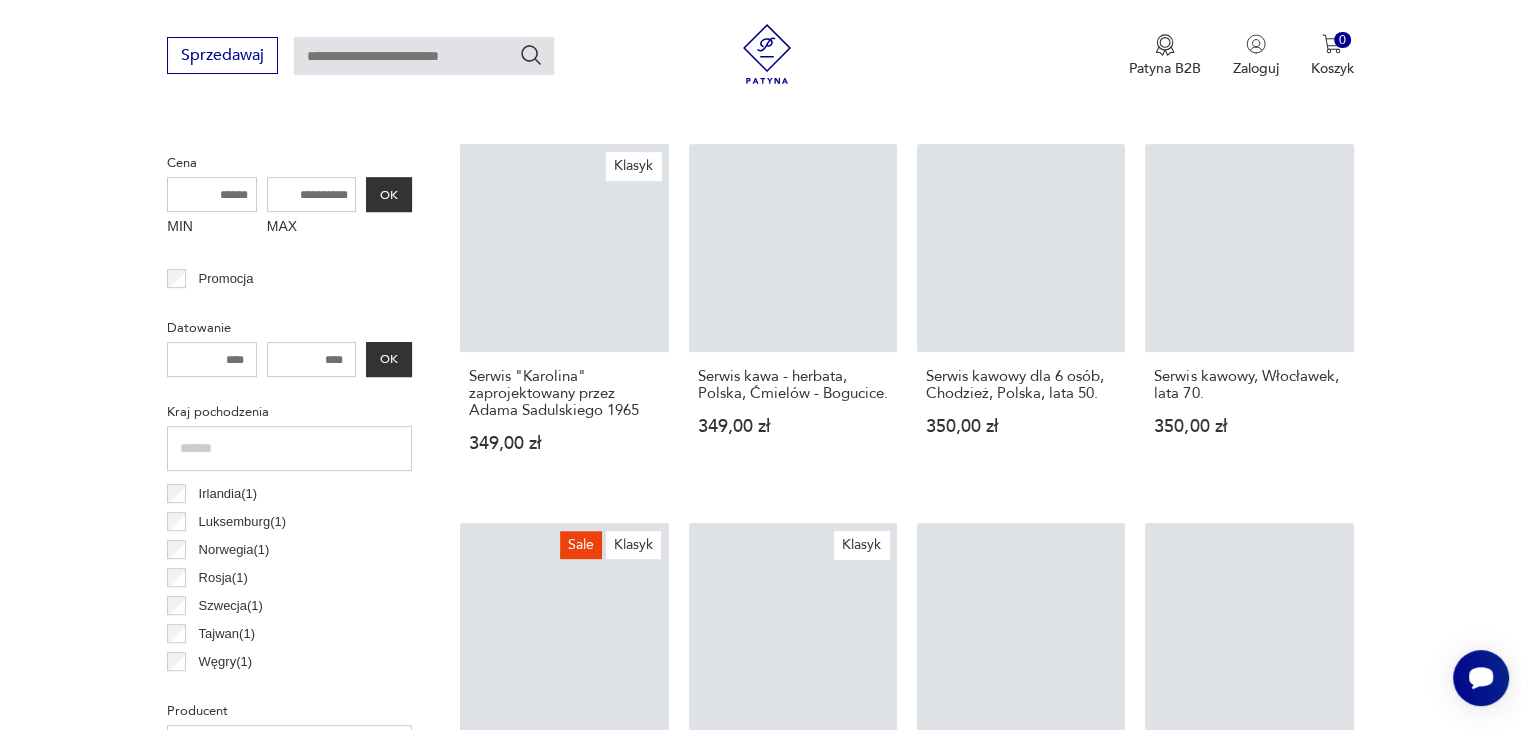 scroll, scrollTop: 530, scrollLeft: 0, axis: vertical 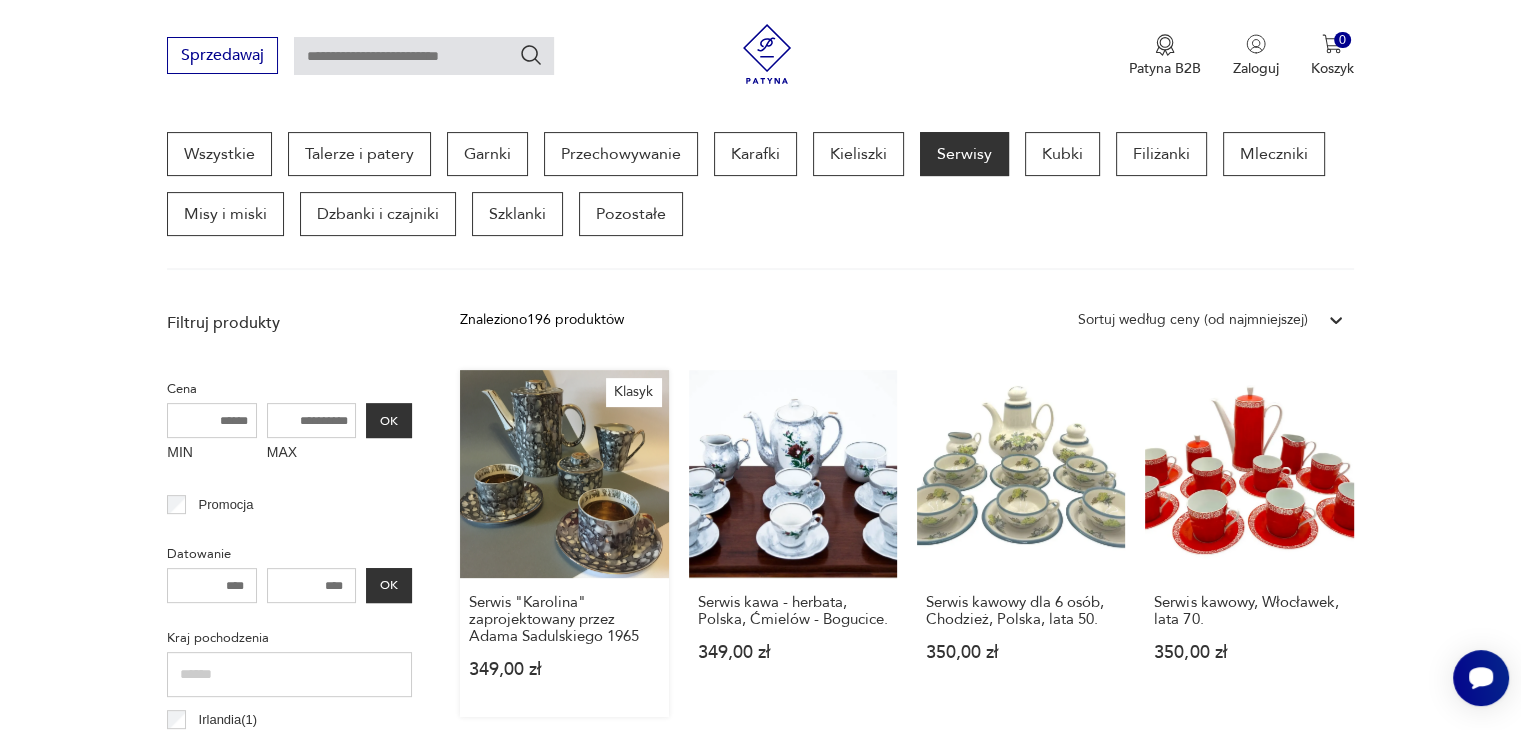 click on "Klasyk Serwis "Karolina" zaprojektowany przez [FIRST] [LAST] [YEAR] [PRICE]" at bounding box center [564, 543] 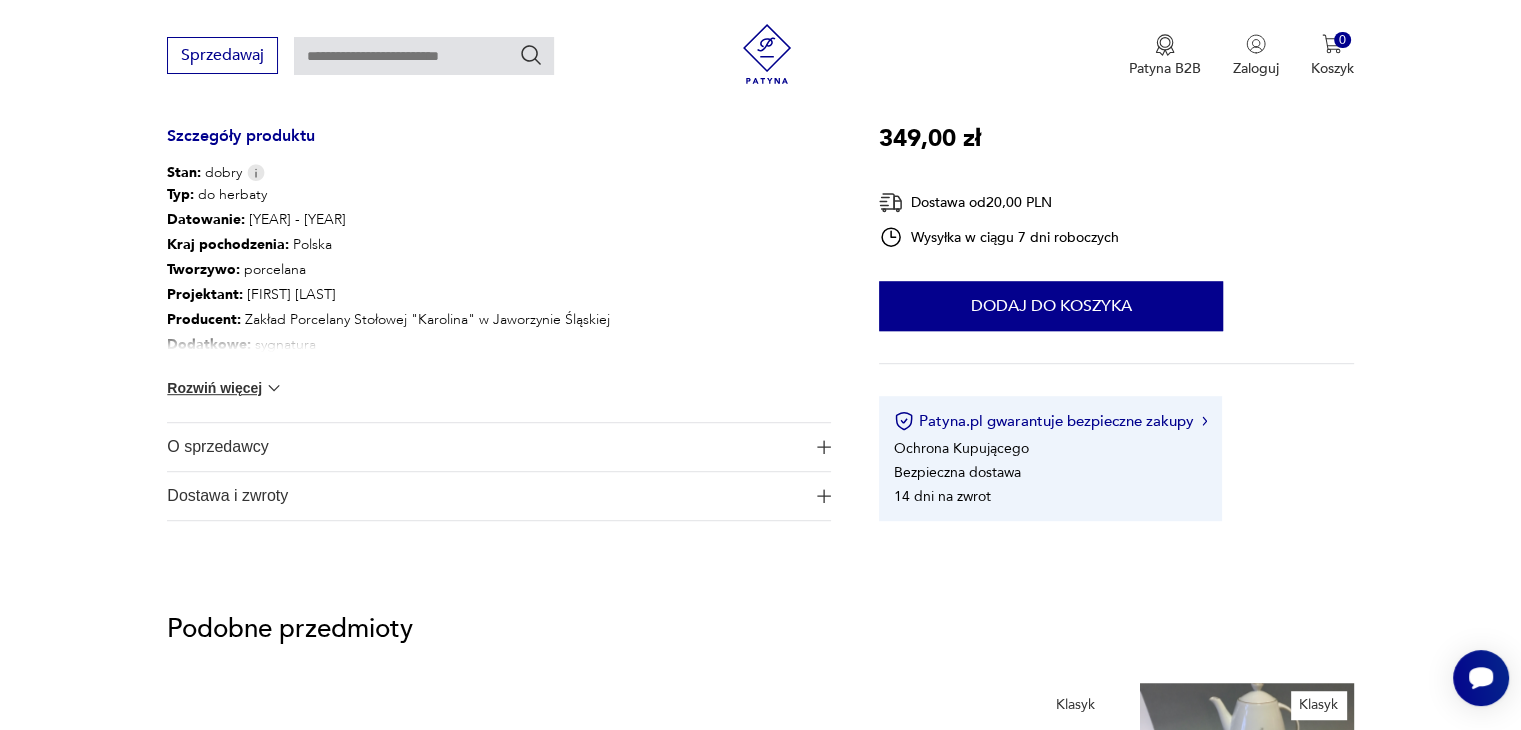 scroll, scrollTop: 1100, scrollLeft: 0, axis: vertical 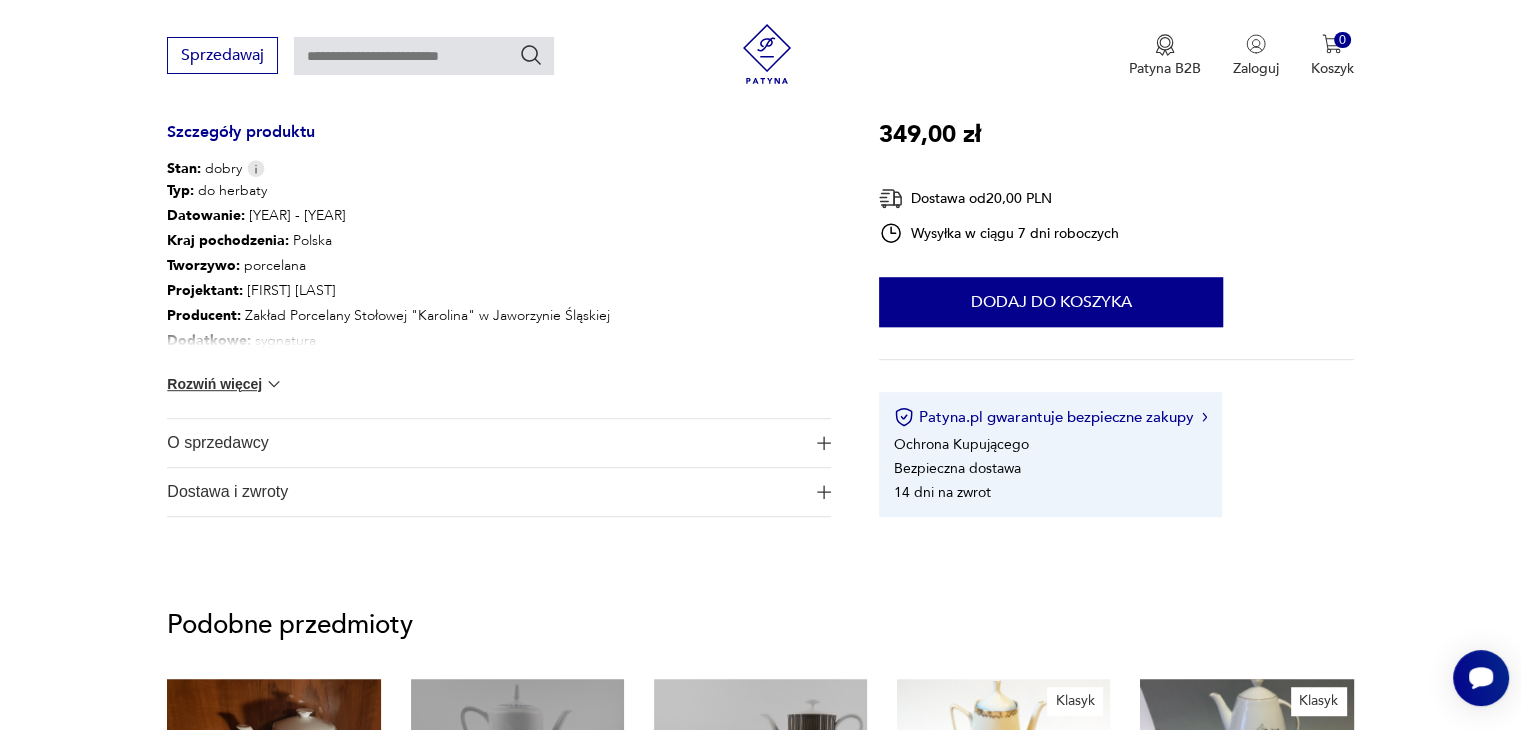 click at bounding box center [274, 384] 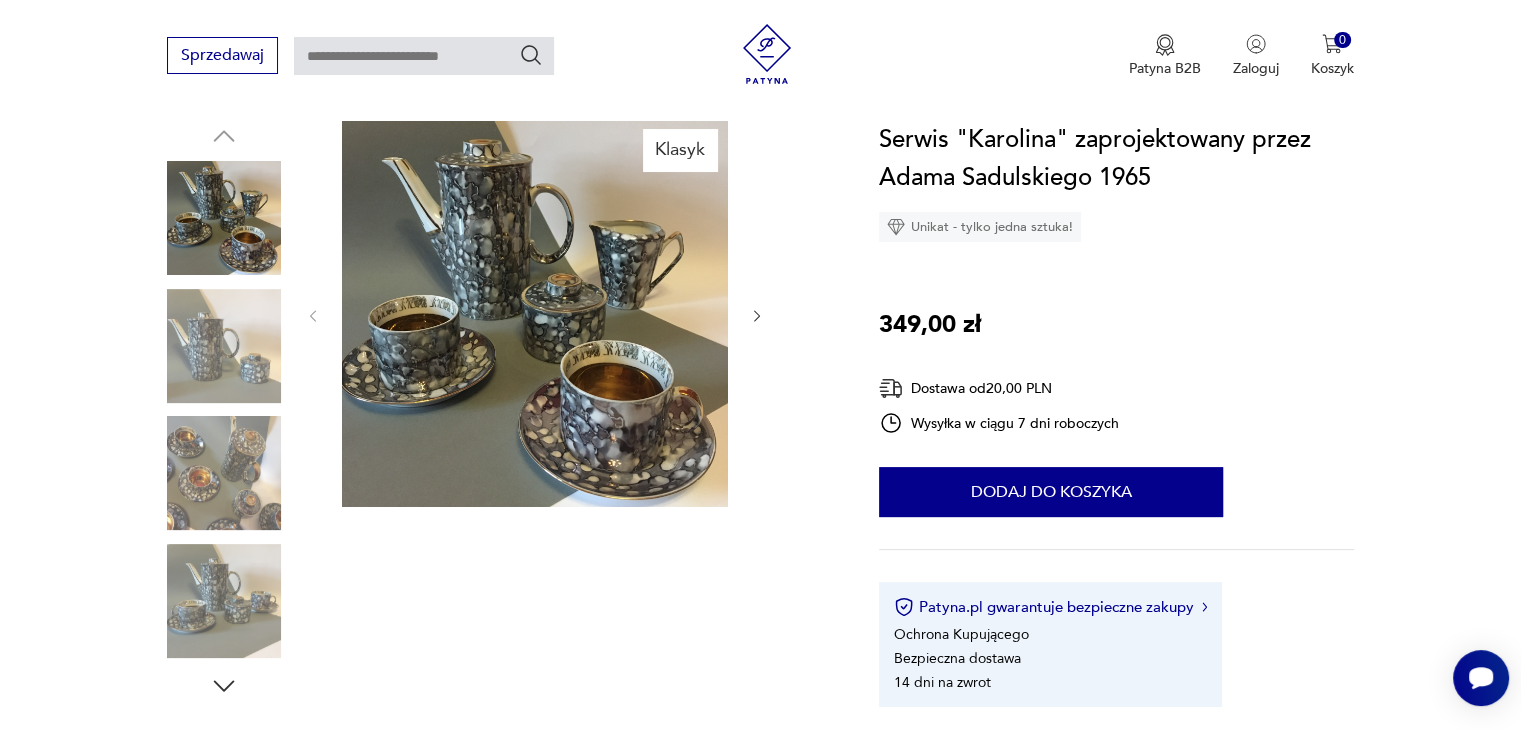 scroll, scrollTop: 200, scrollLeft: 0, axis: vertical 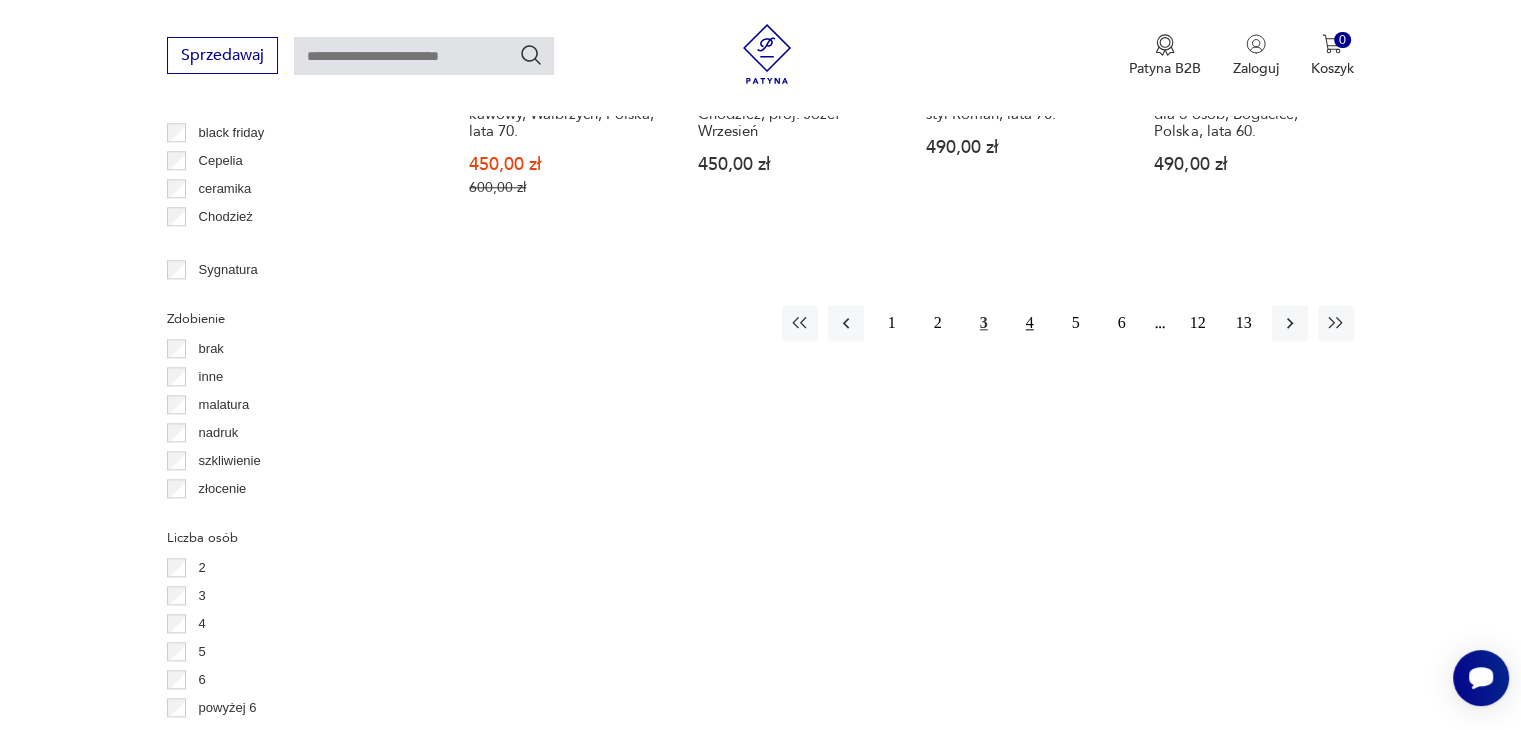 click on "4" at bounding box center [1030, 323] 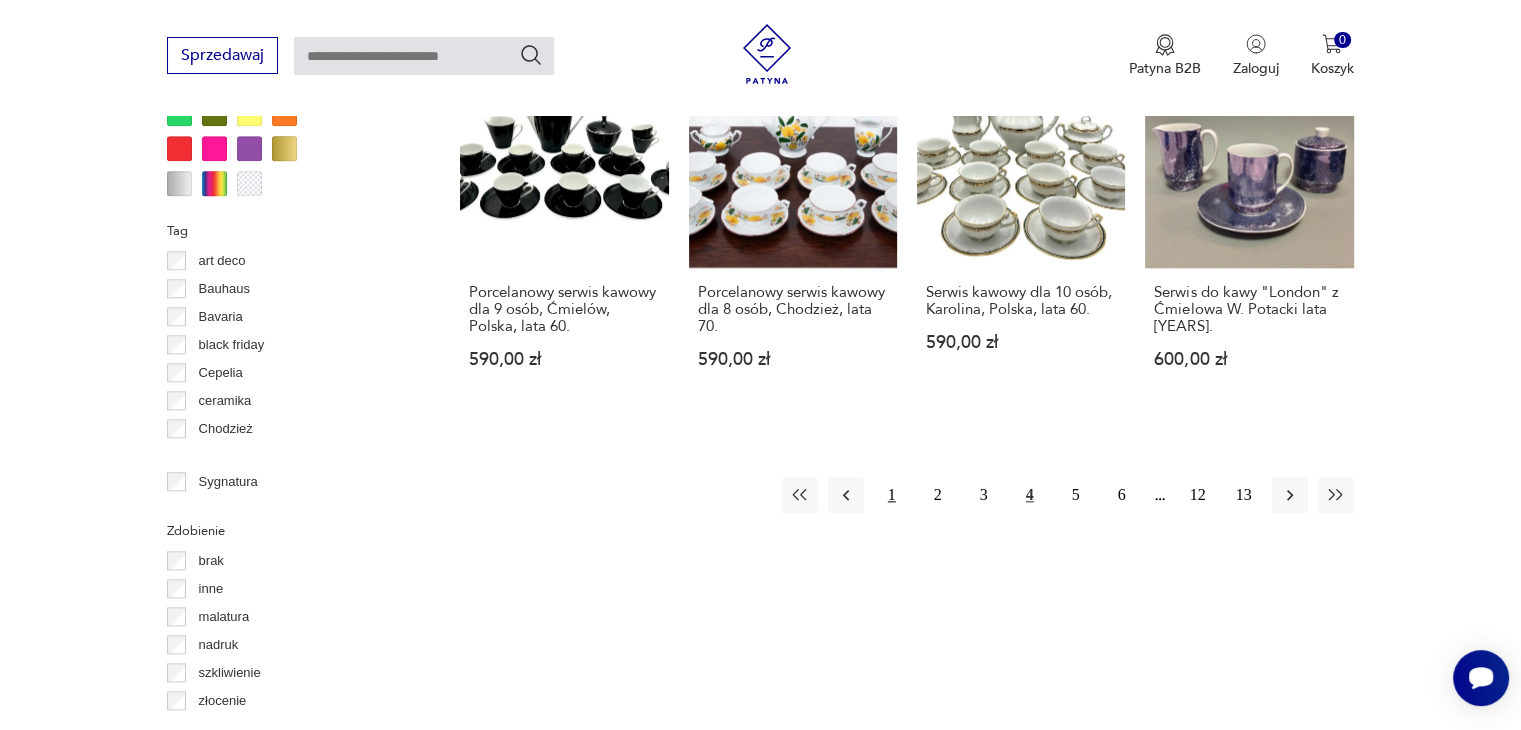 scroll, scrollTop: 2030, scrollLeft: 0, axis: vertical 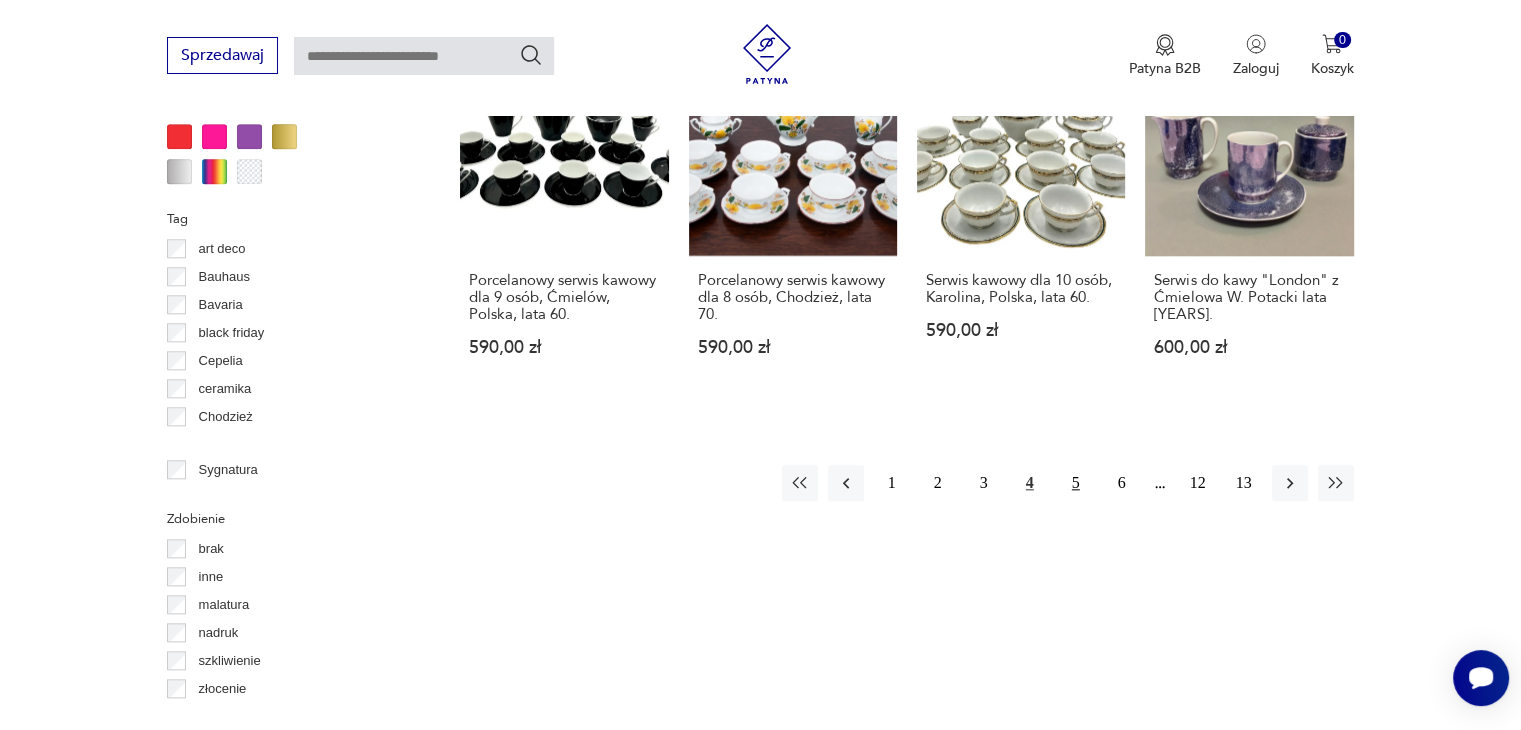 click on "5" at bounding box center (1076, 483) 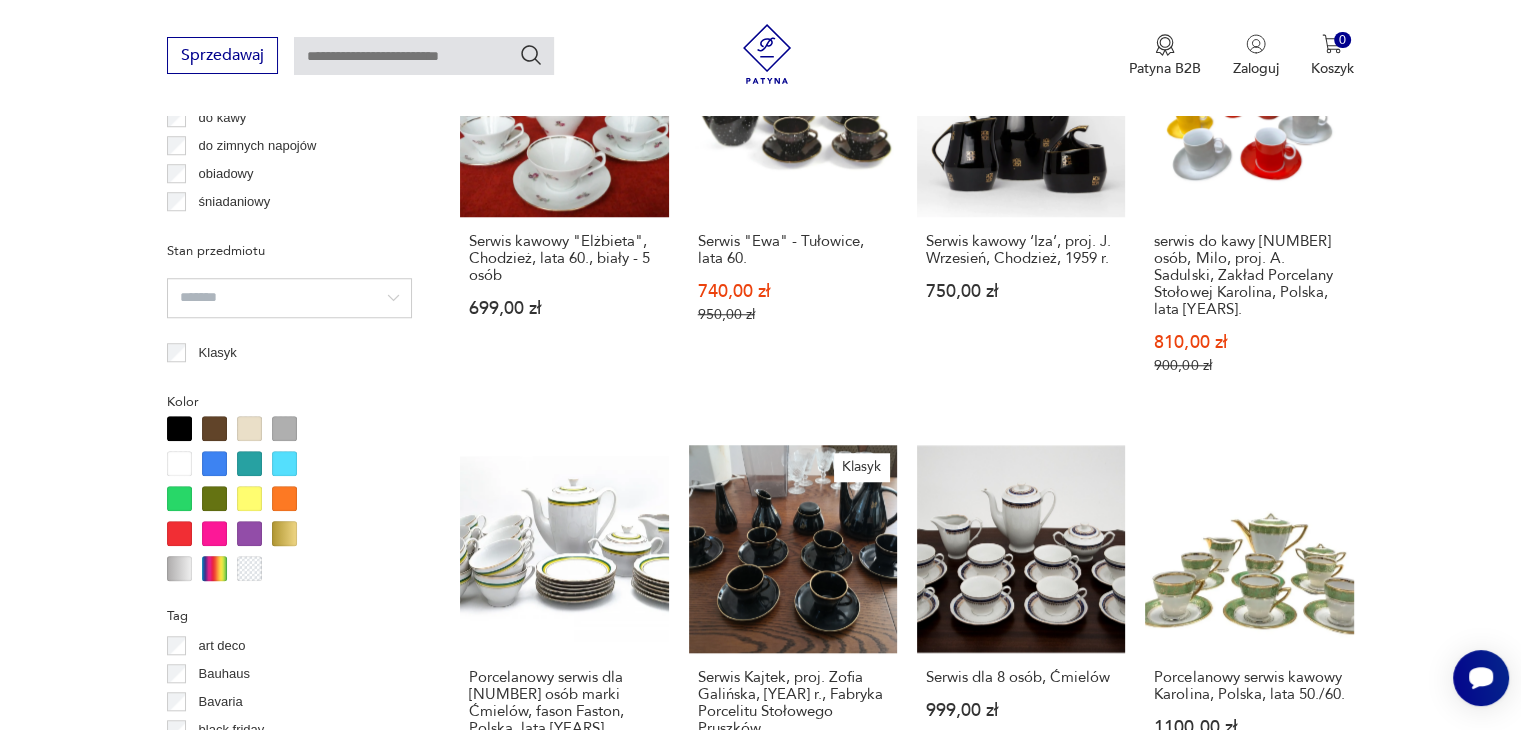 scroll, scrollTop: 1930, scrollLeft: 0, axis: vertical 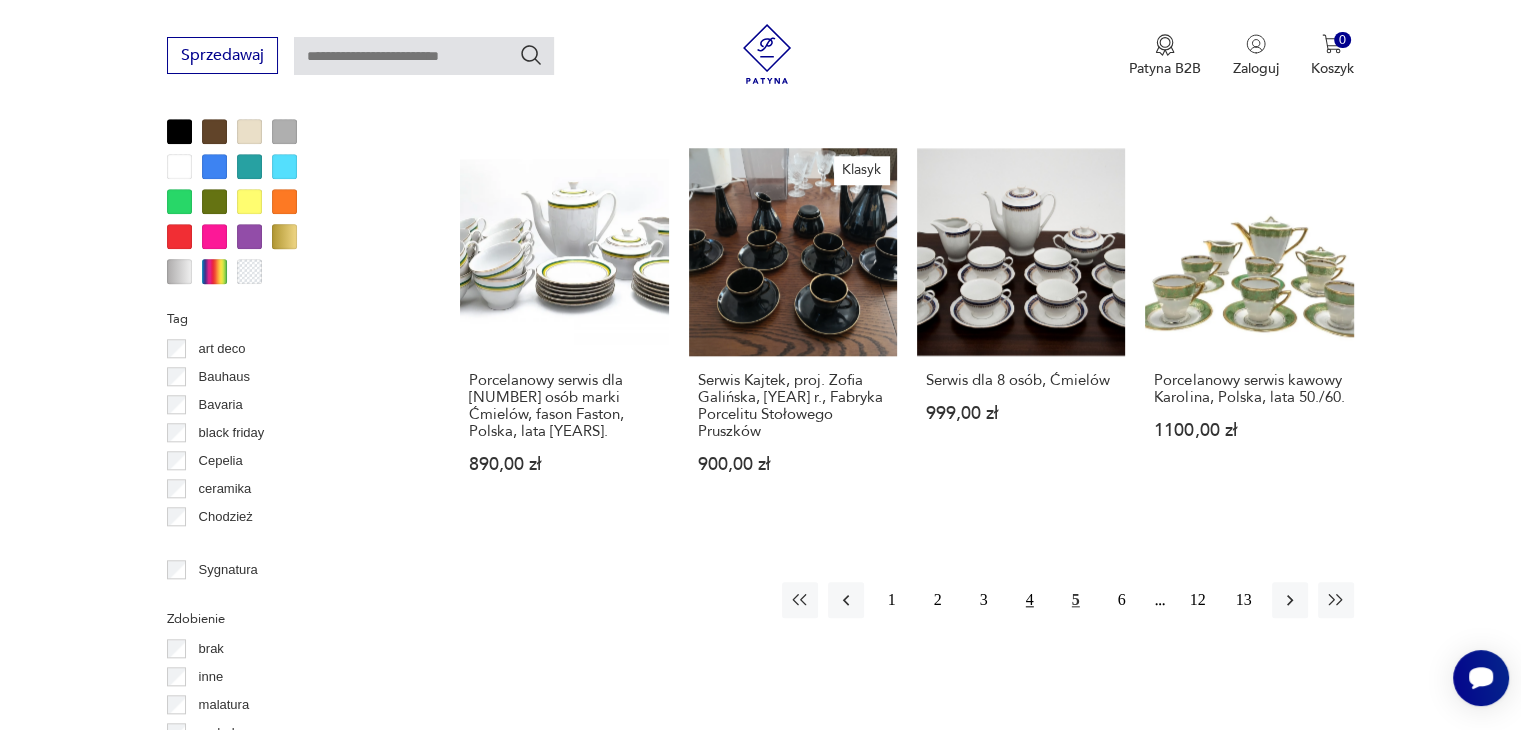 click on "4" at bounding box center (1030, 600) 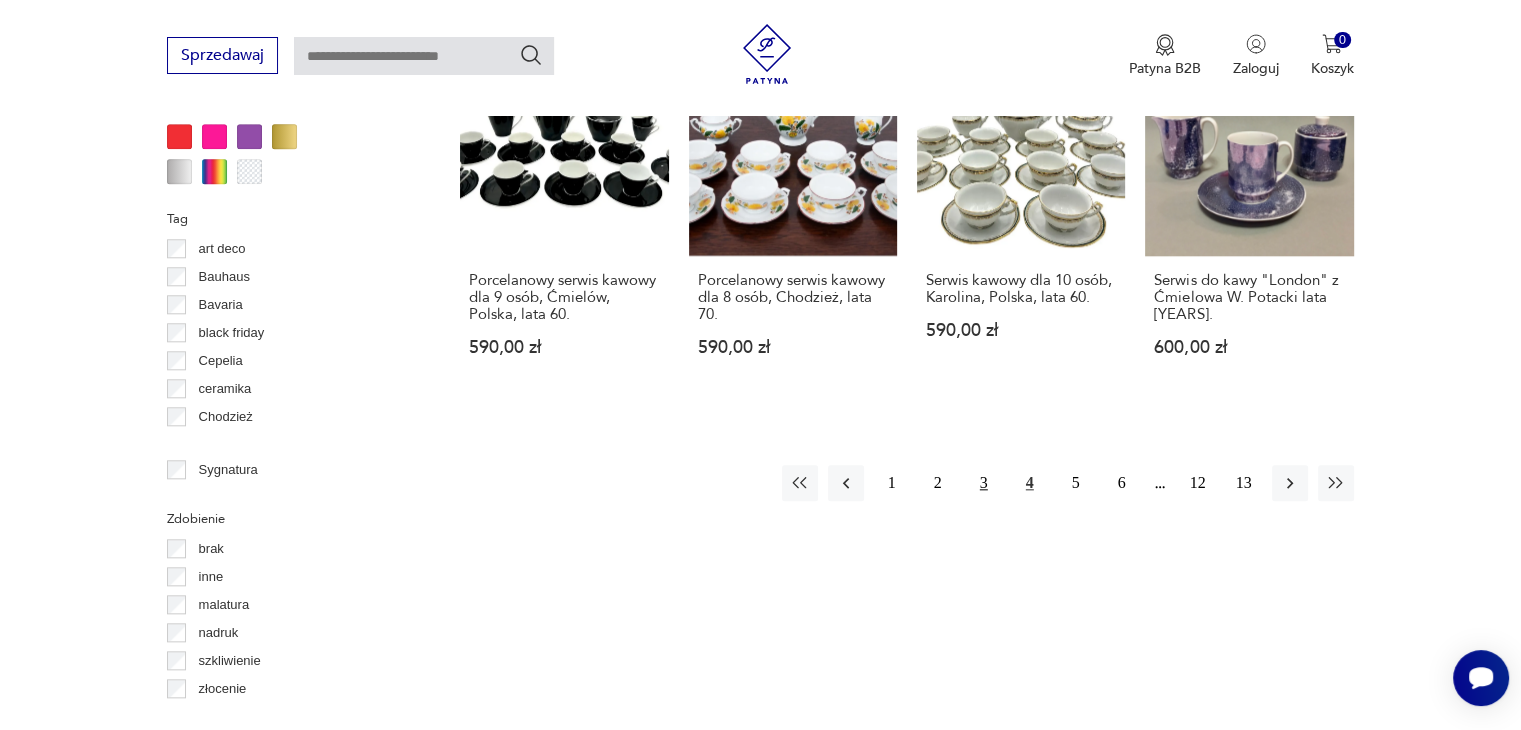 scroll, scrollTop: 1930, scrollLeft: 0, axis: vertical 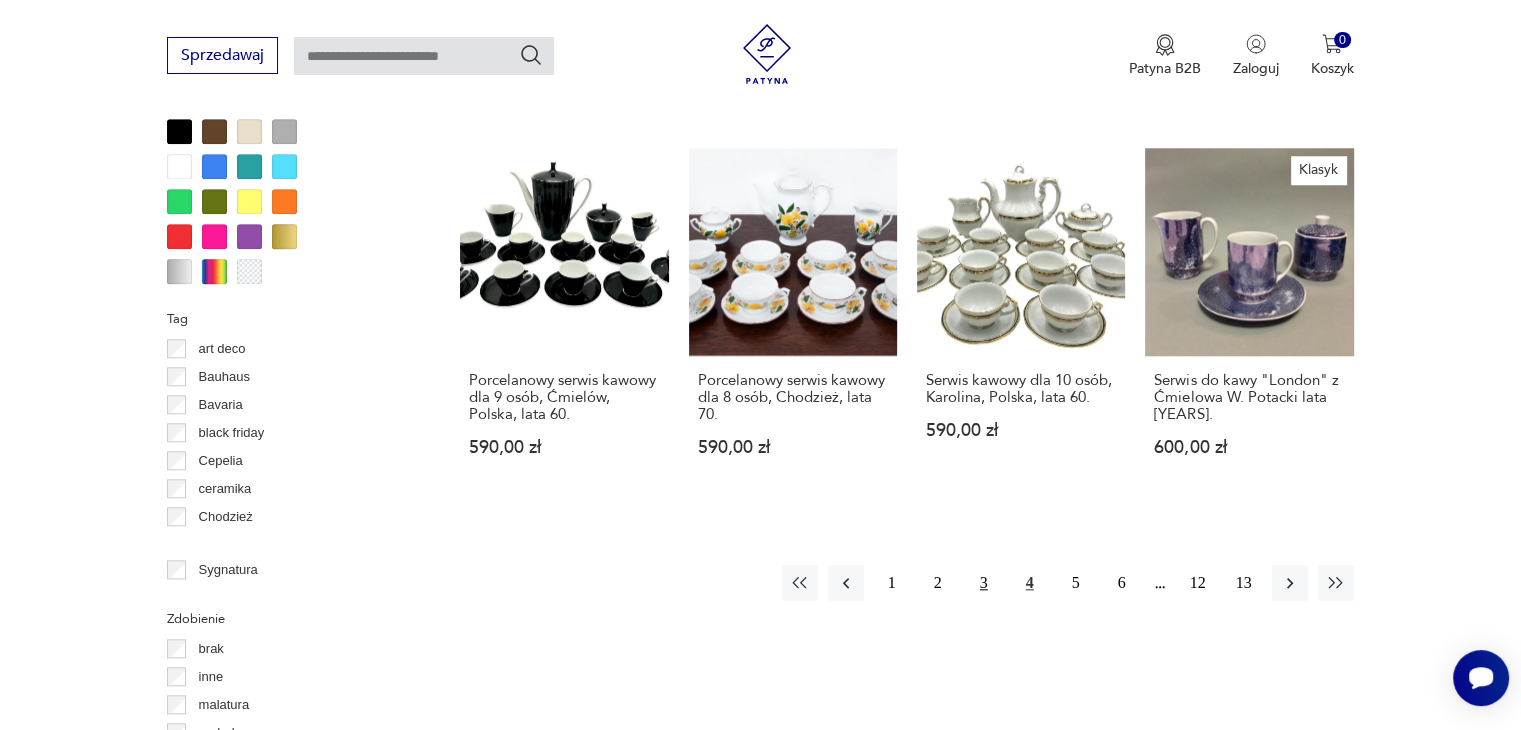 click on "3" at bounding box center (984, 583) 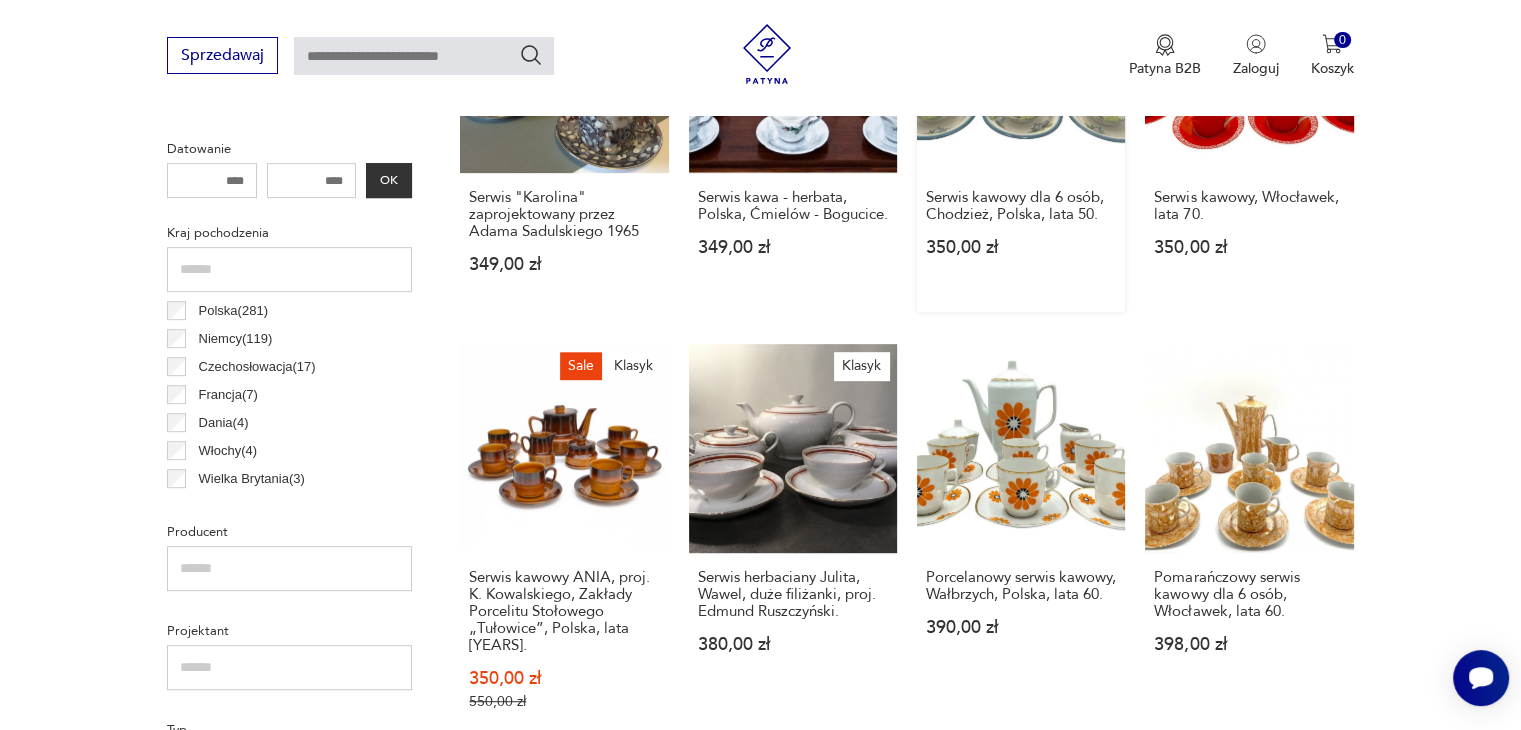 scroll, scrollTop: 1030, scrollLeft: 0, axis: vertical 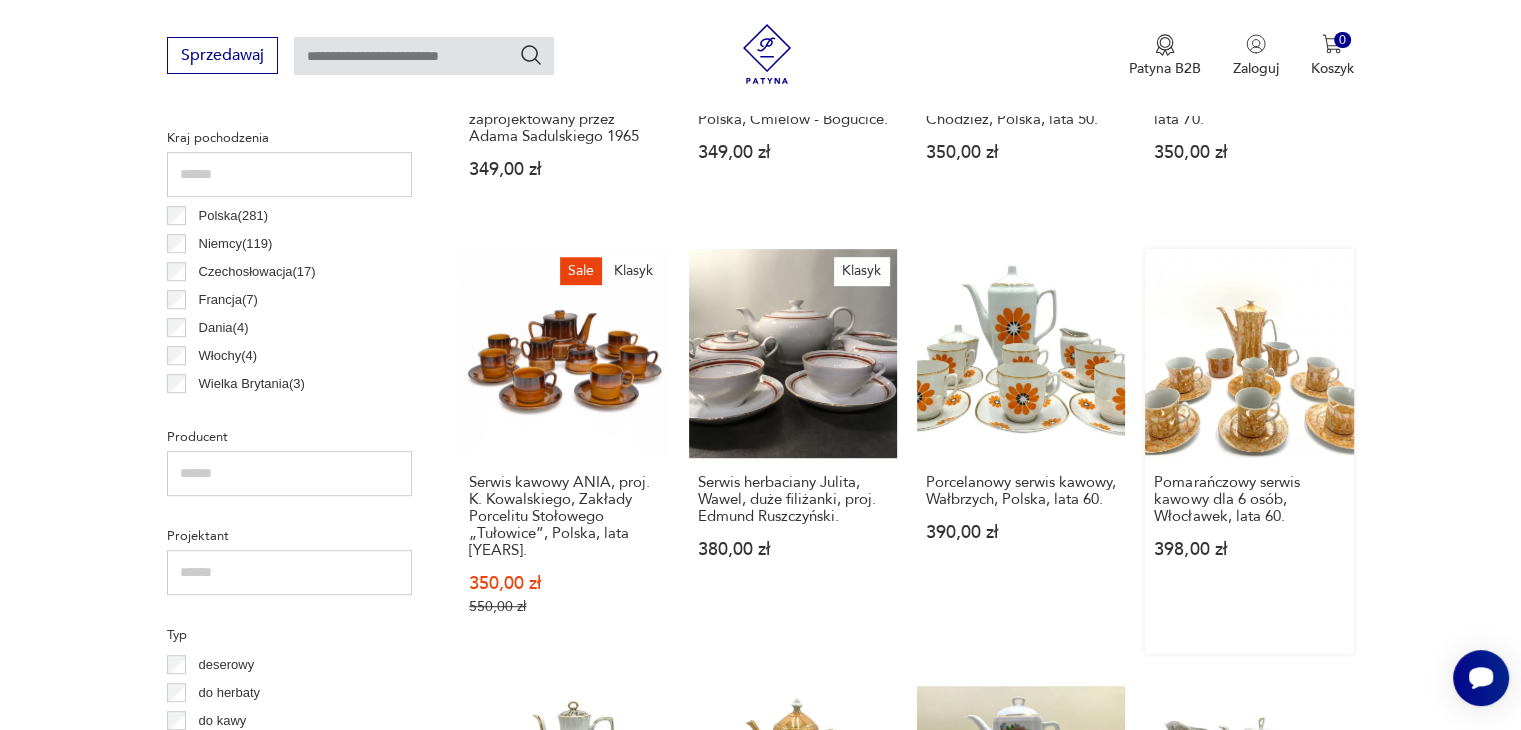 click on "Pomarańczowy serwis kawowy dla [NUMBER] osób, Włocławek, lata [YEARS]. [PRICE]" at bounding box center [1249, 451] 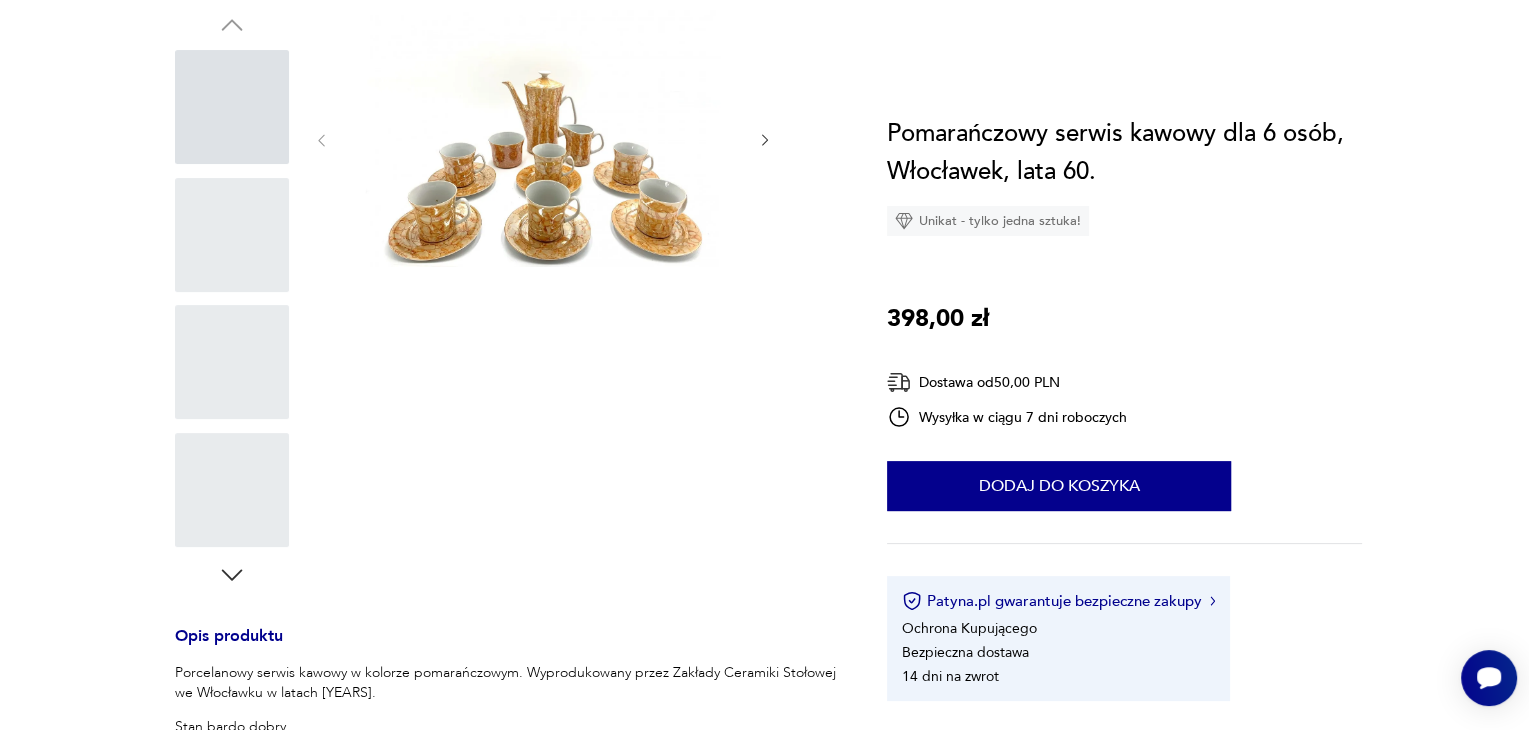 scroll, scrollTop: 0, scrollLeft: 0, axis: both 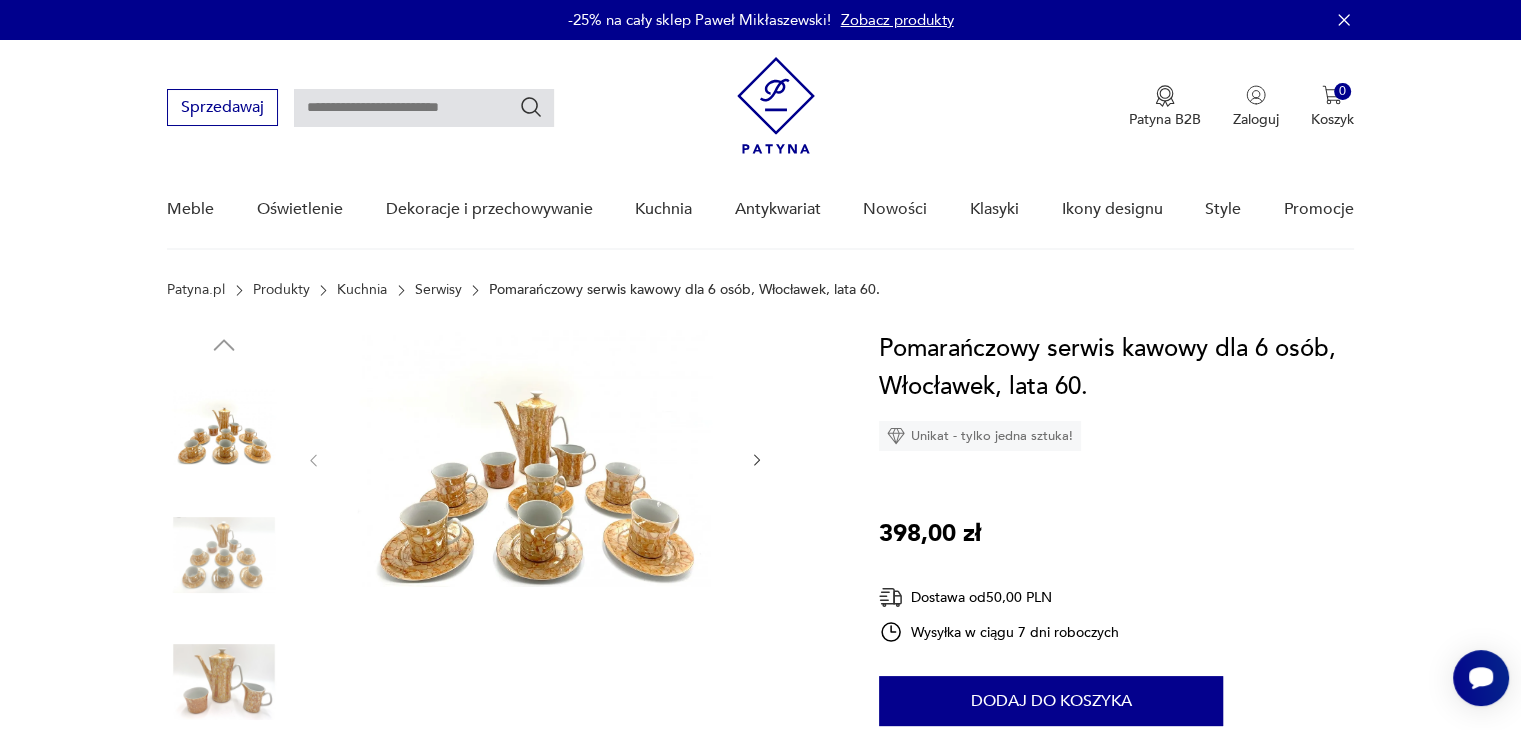 click at bounding box center (224, 555) 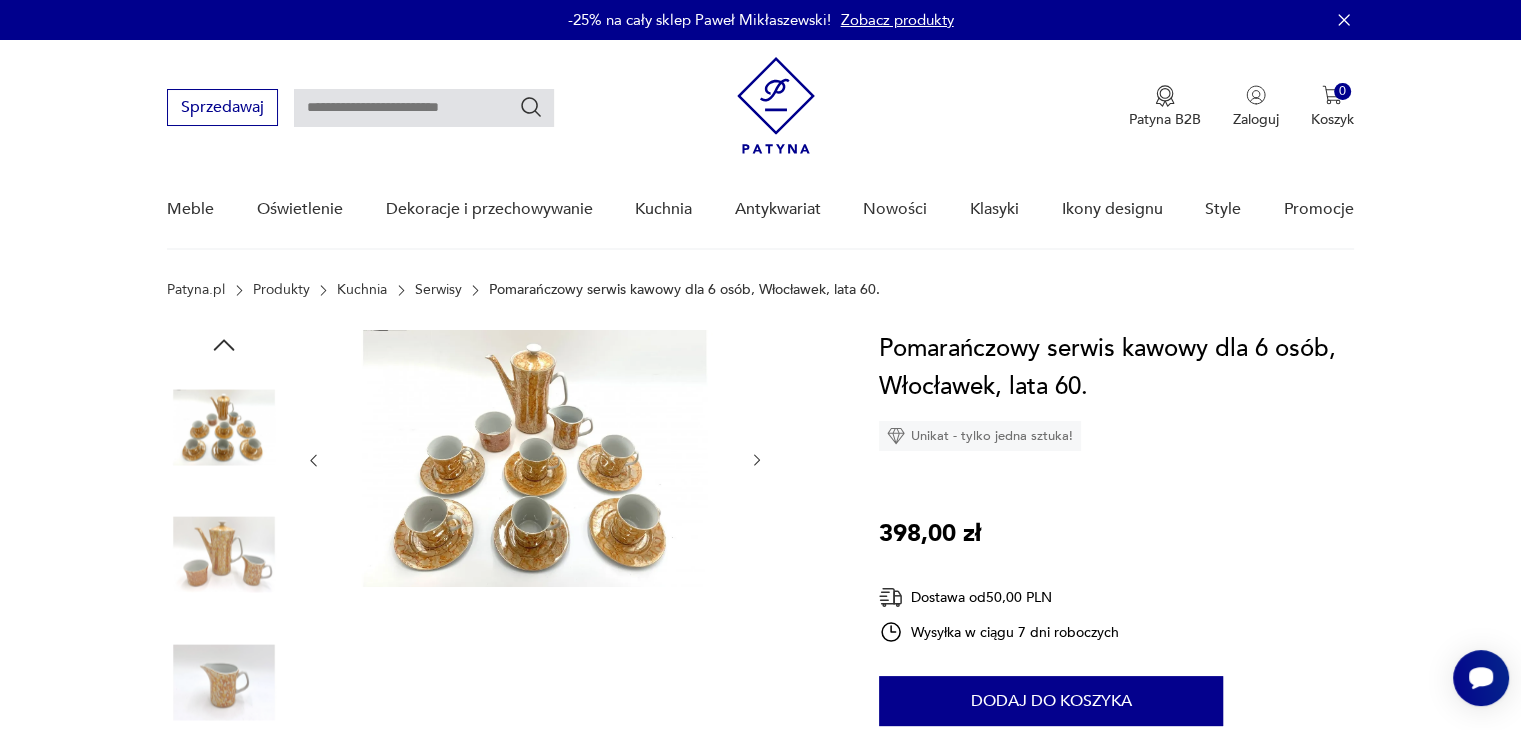 click at bounding box center (535, 458) 